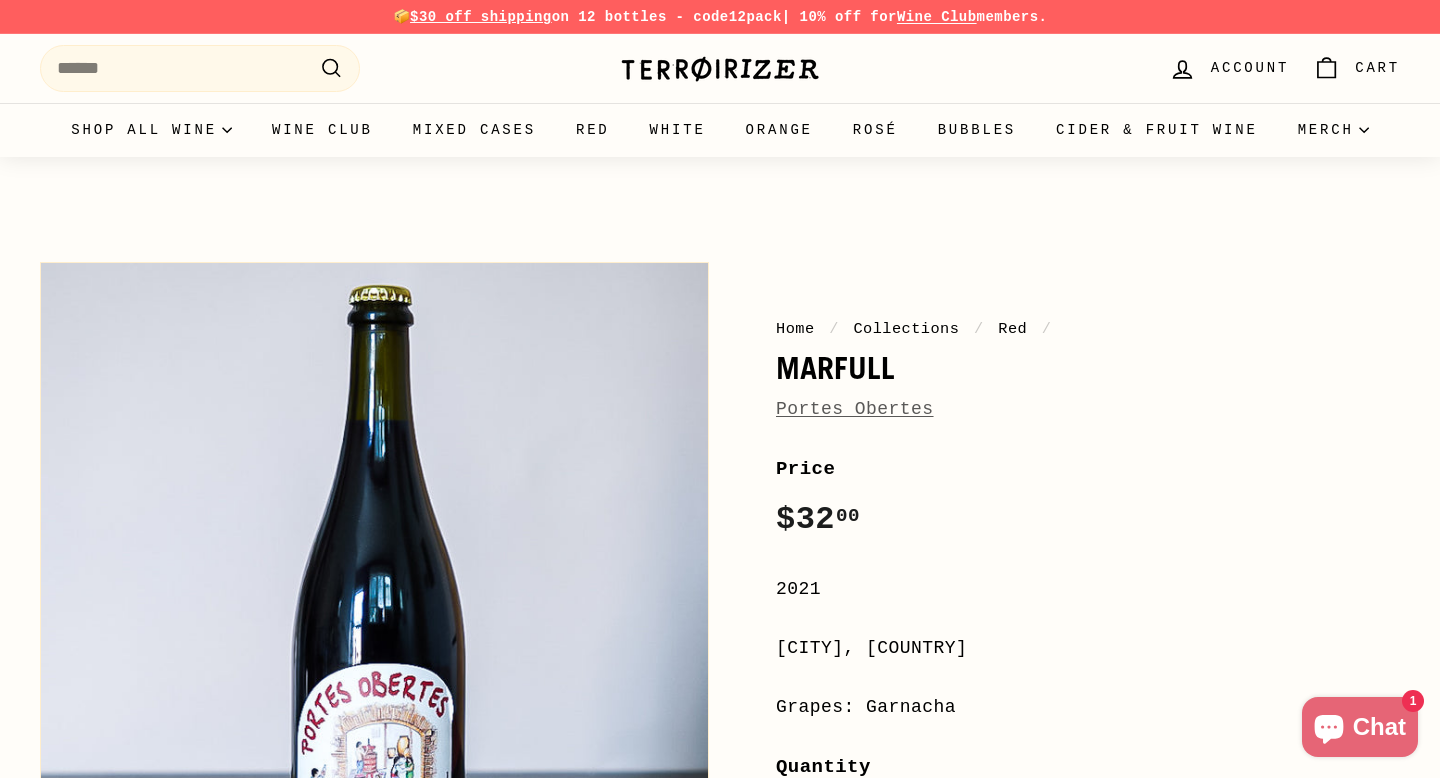 scroll, scrollTop: 0, scrollLeft: 0, axis: both 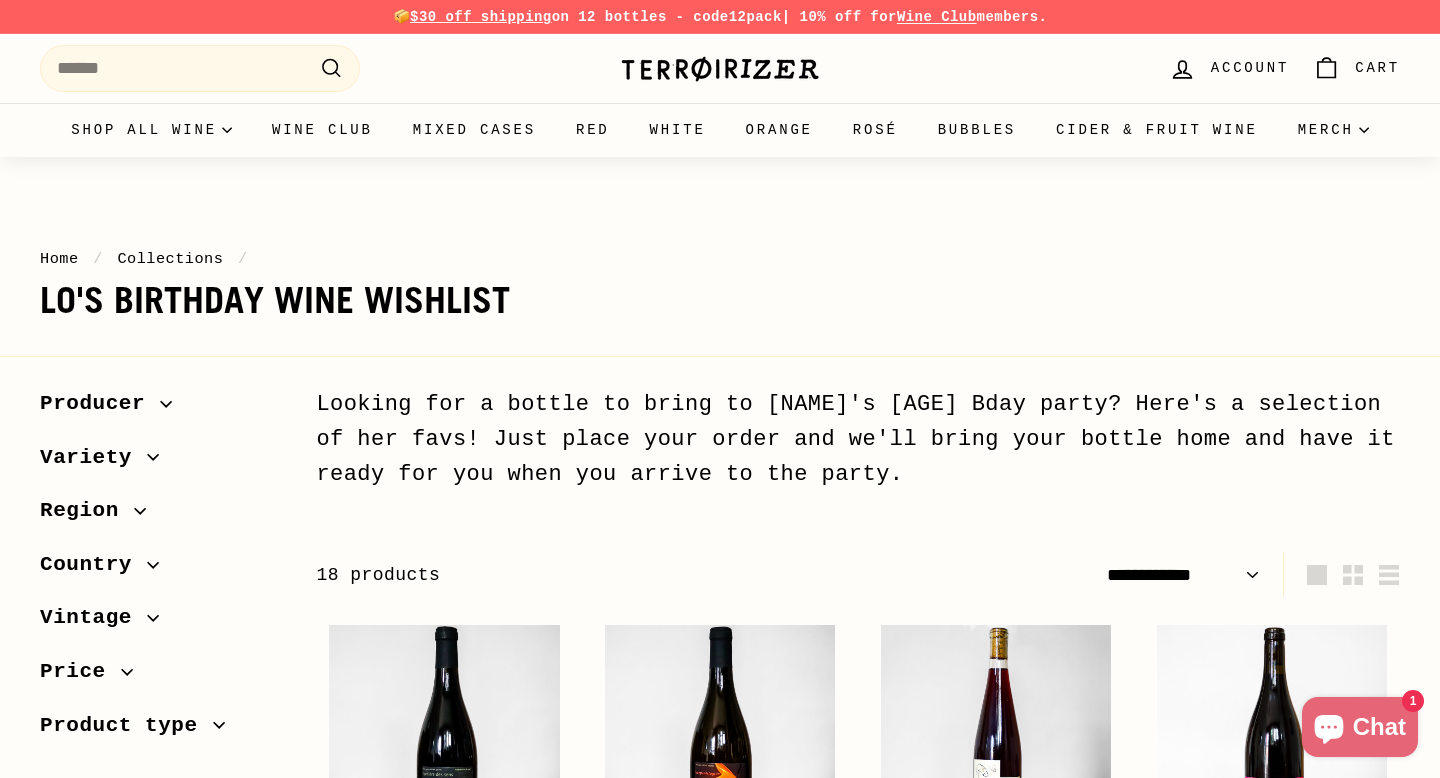 select on "**********" 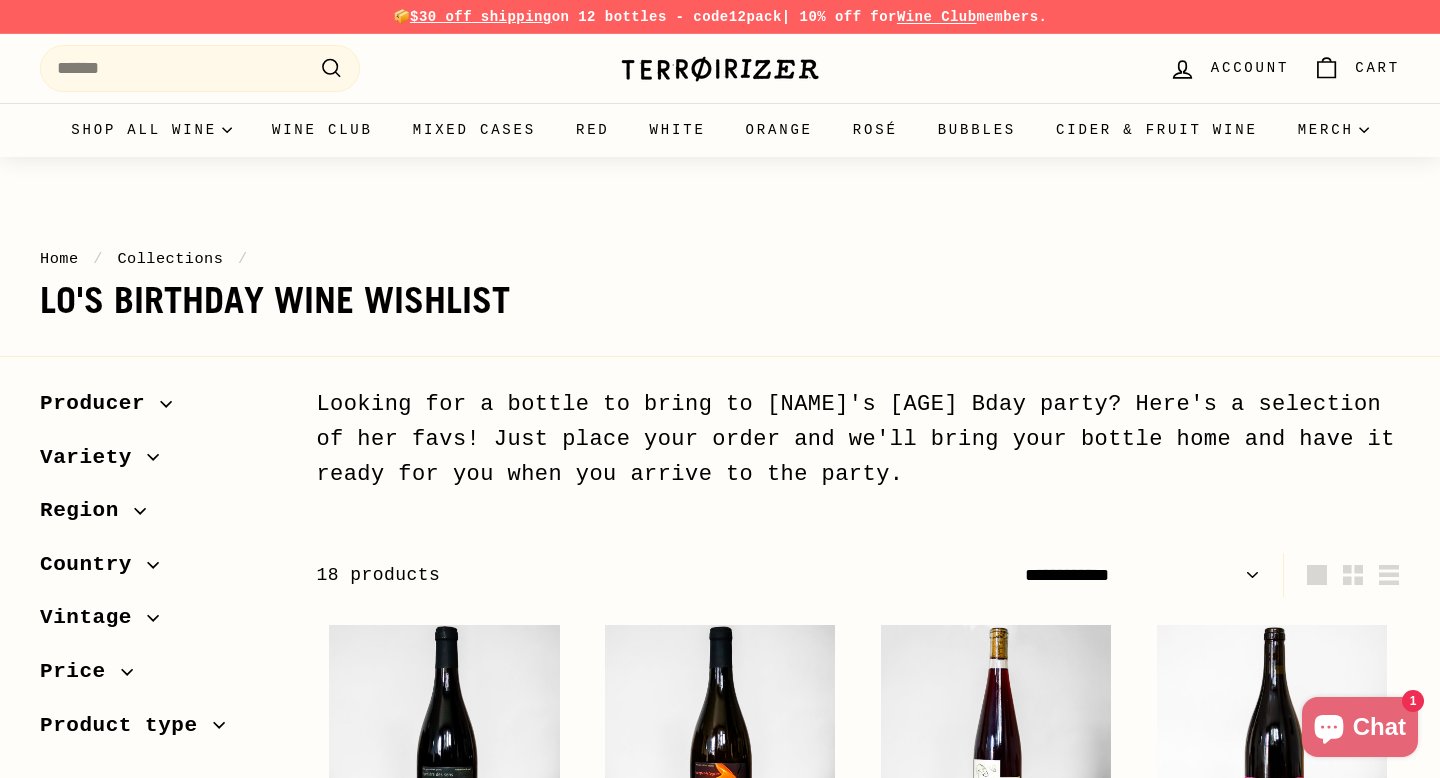 scroll, scrollTop: 0, scrollLeft: 0, axis: both 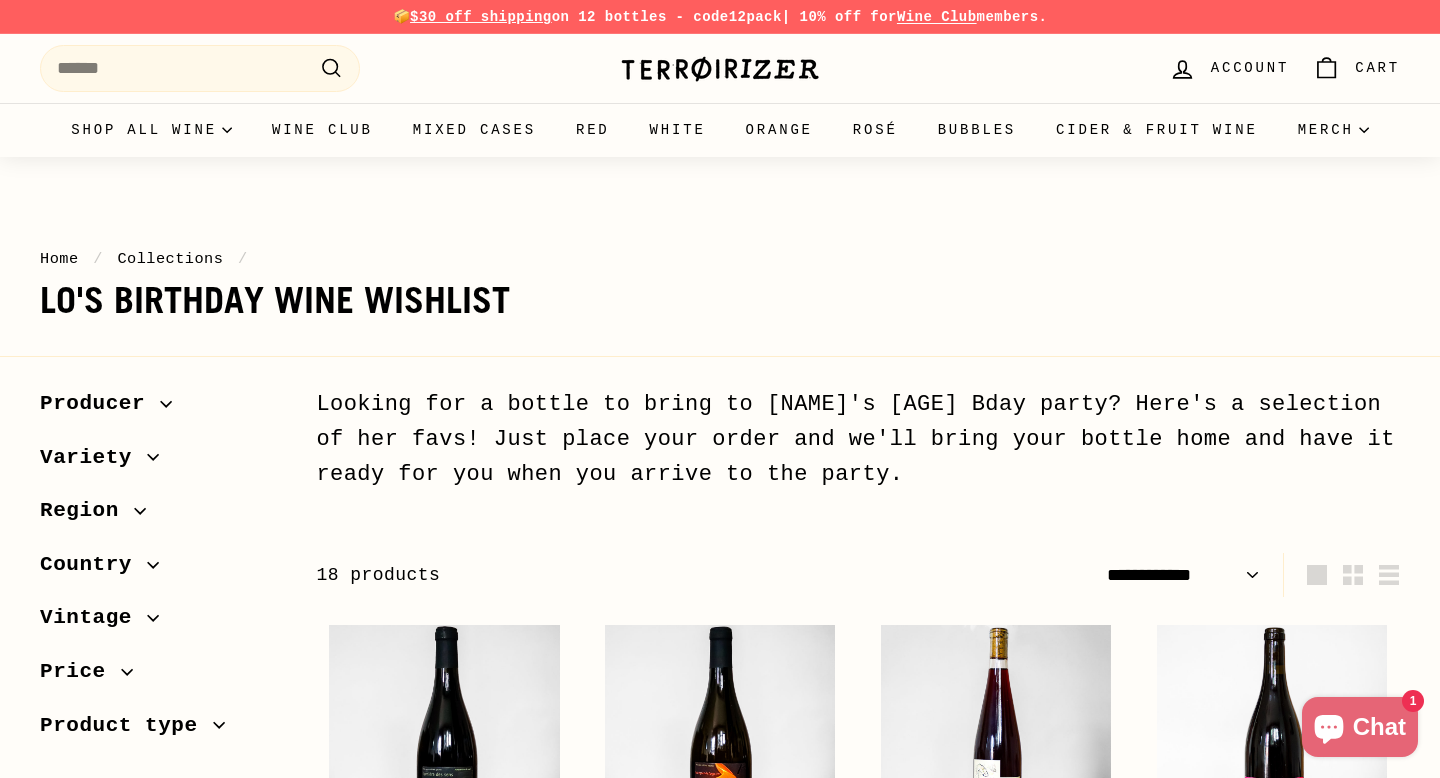 select on "**********" 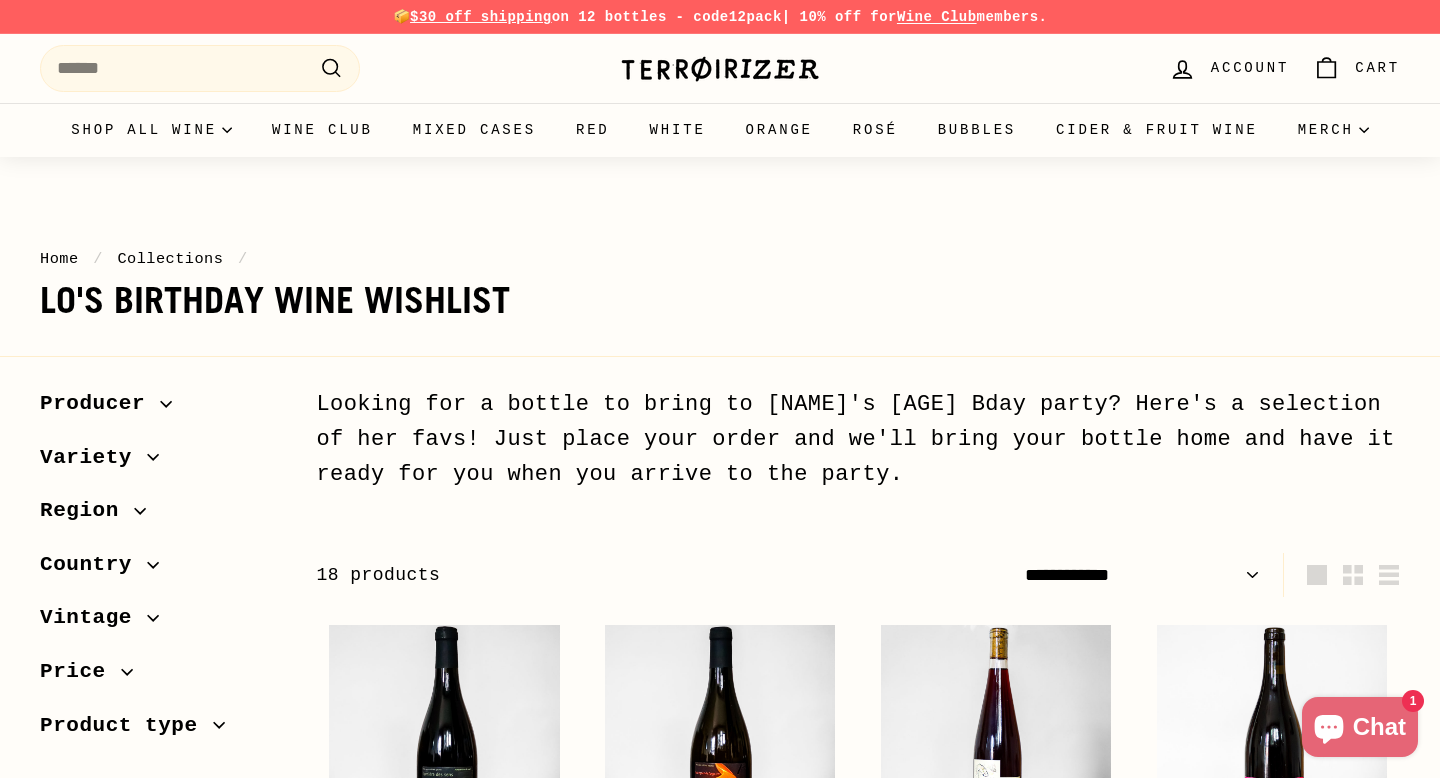 scroll, scrollTop: 0, scrollLeft: 0, axis: both 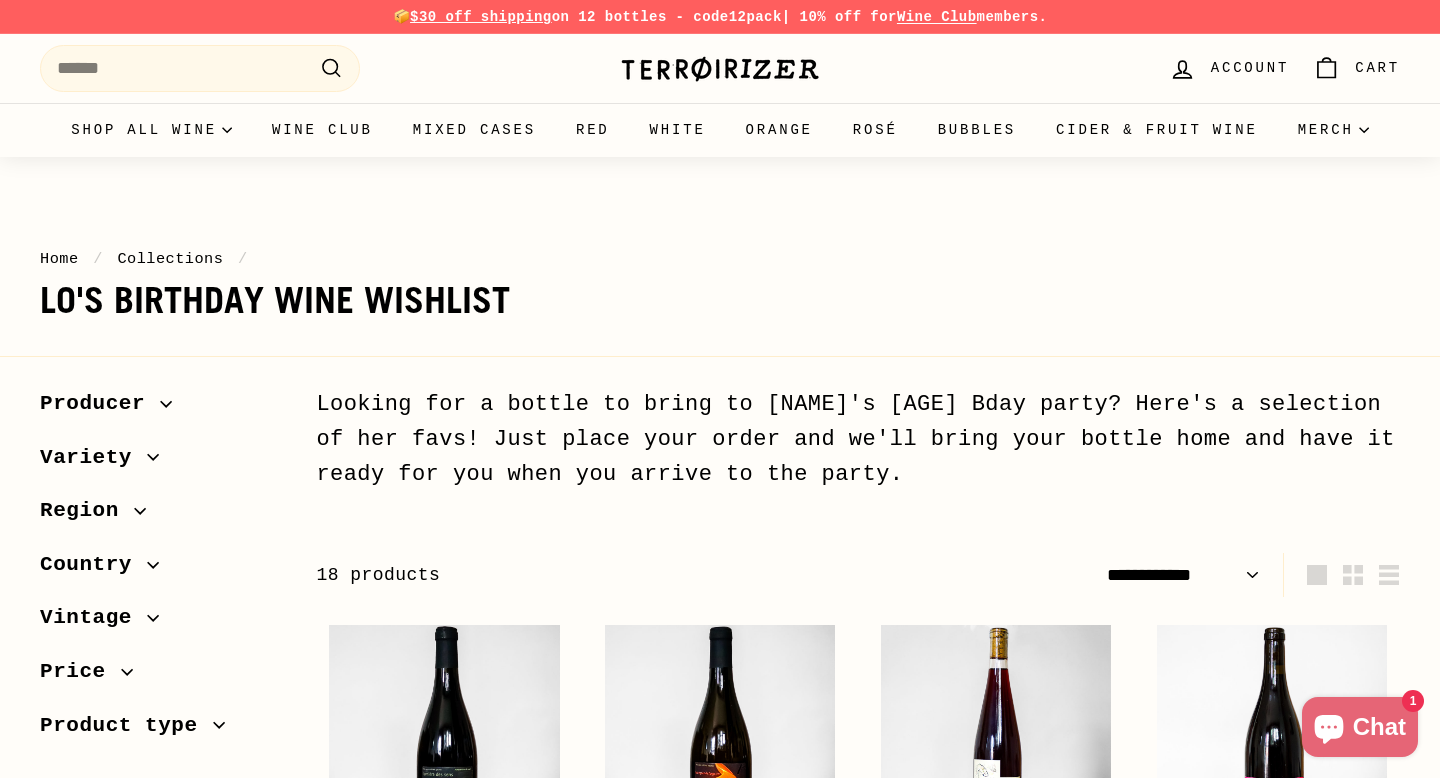 select on "**********" 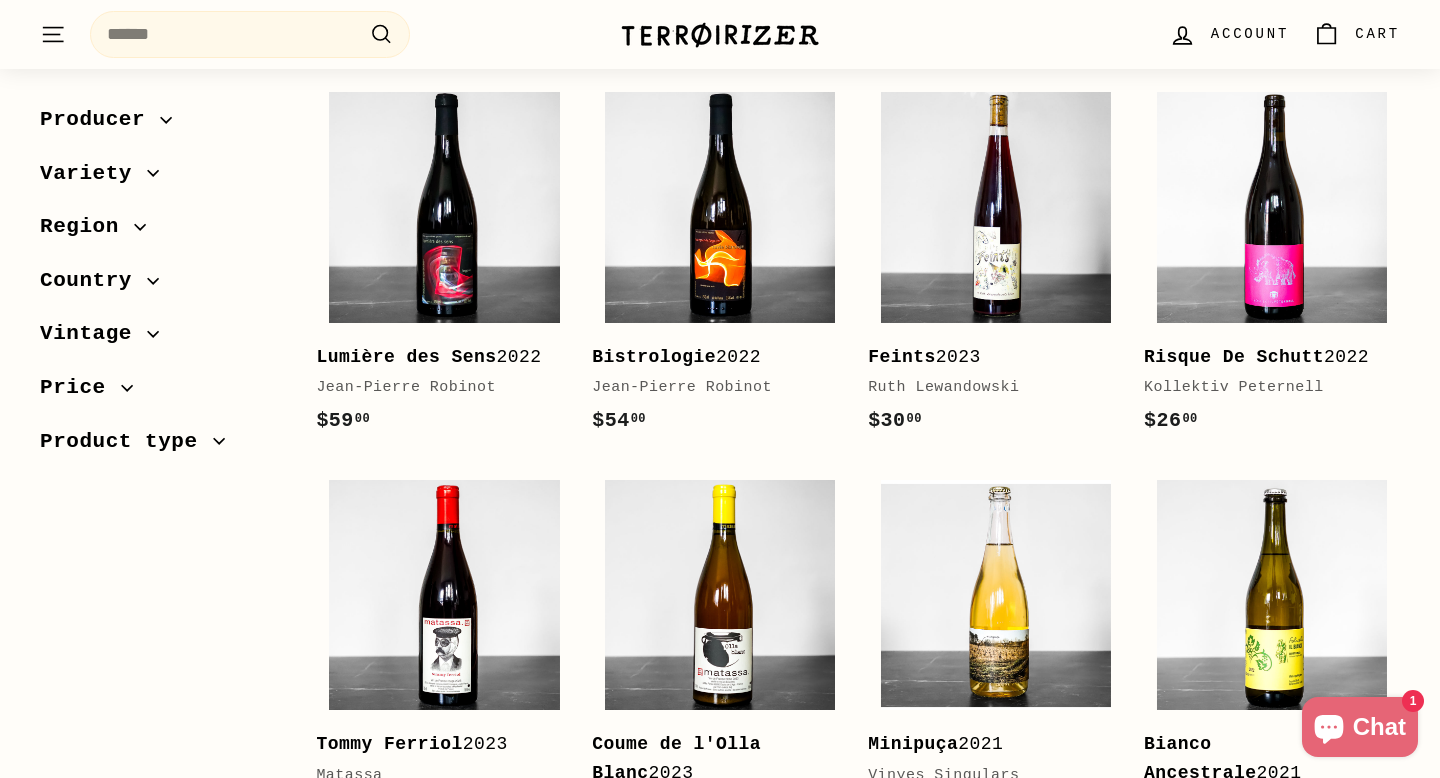 scroll, scrollTop: 512, scrollLeft: 0, axis: vertical 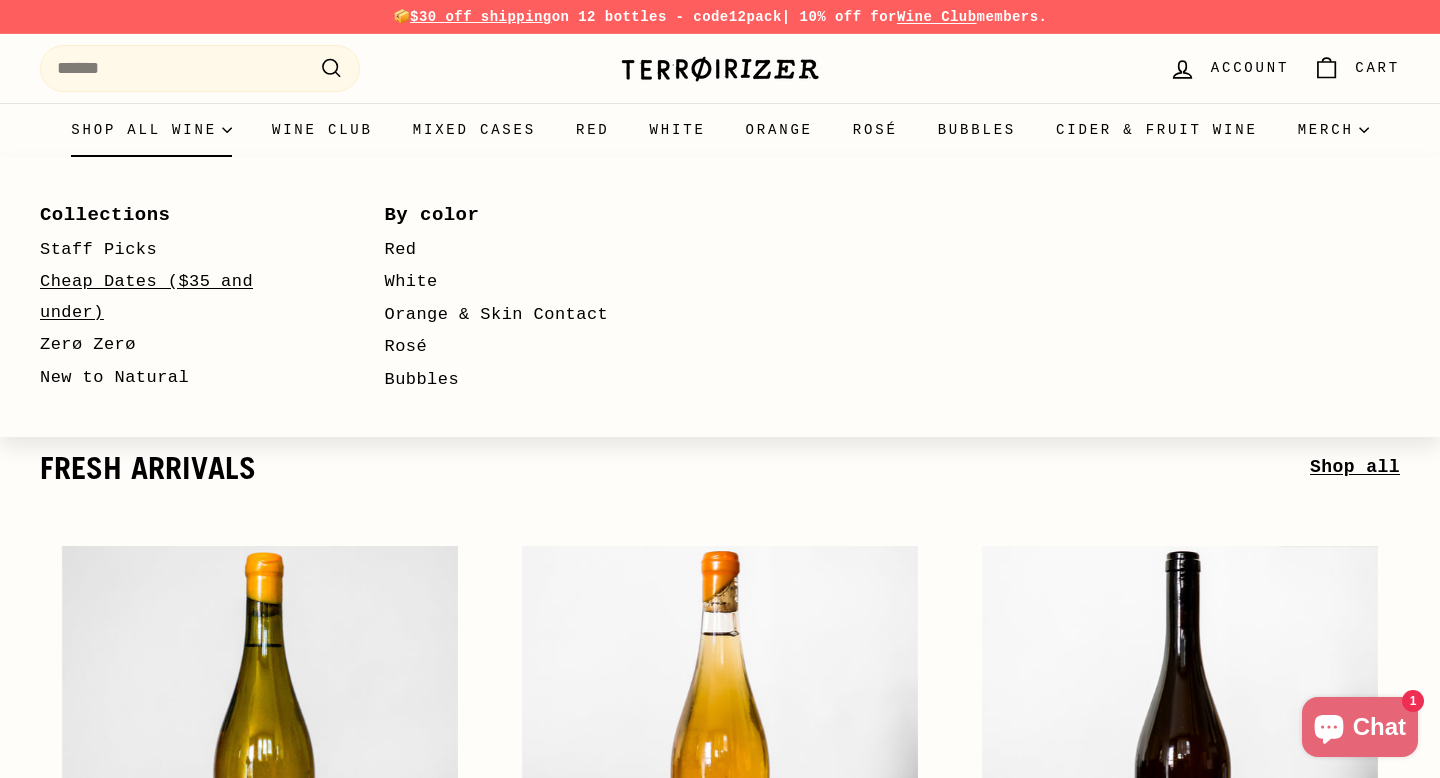 click on "Cheap Dates ($35 and under)" at bounding box center [183, 297] 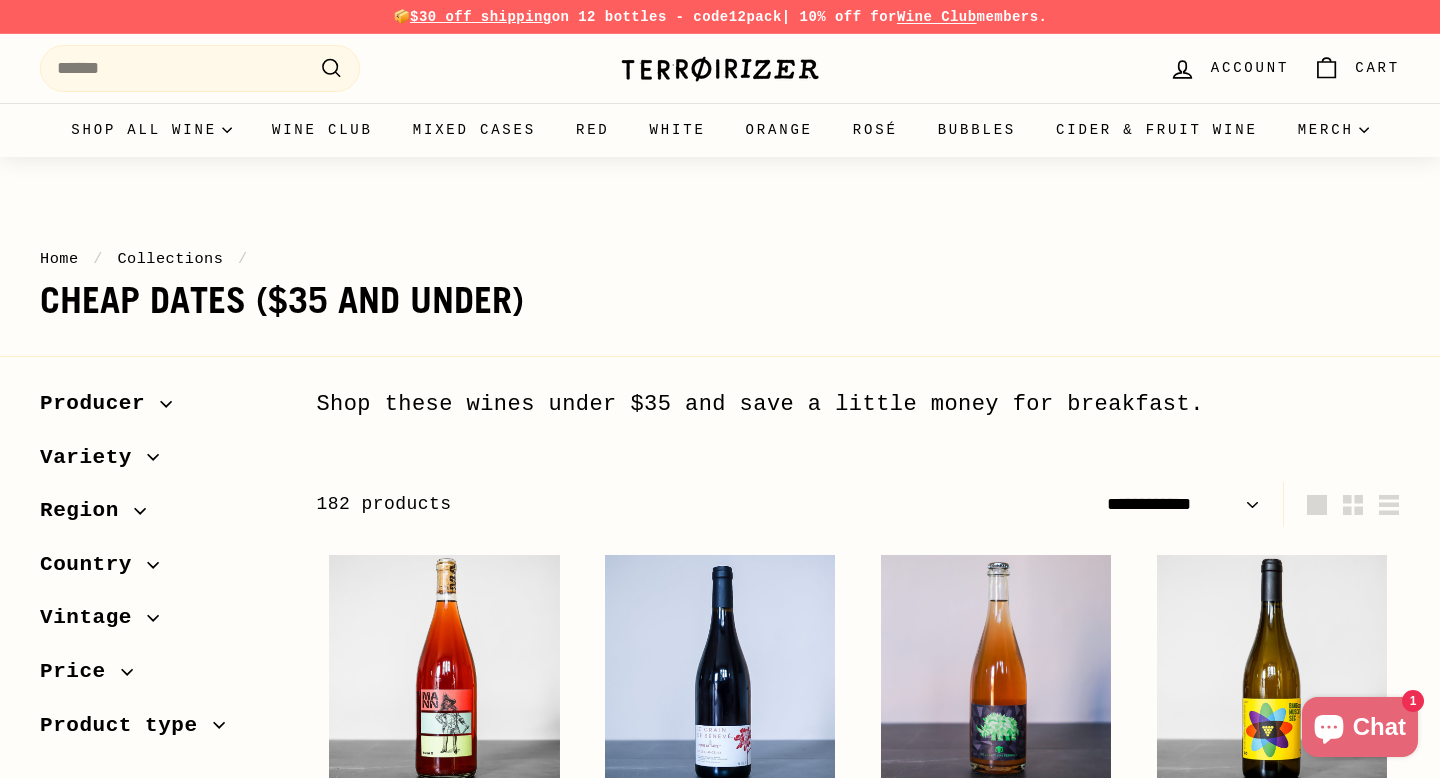 select on "**********" 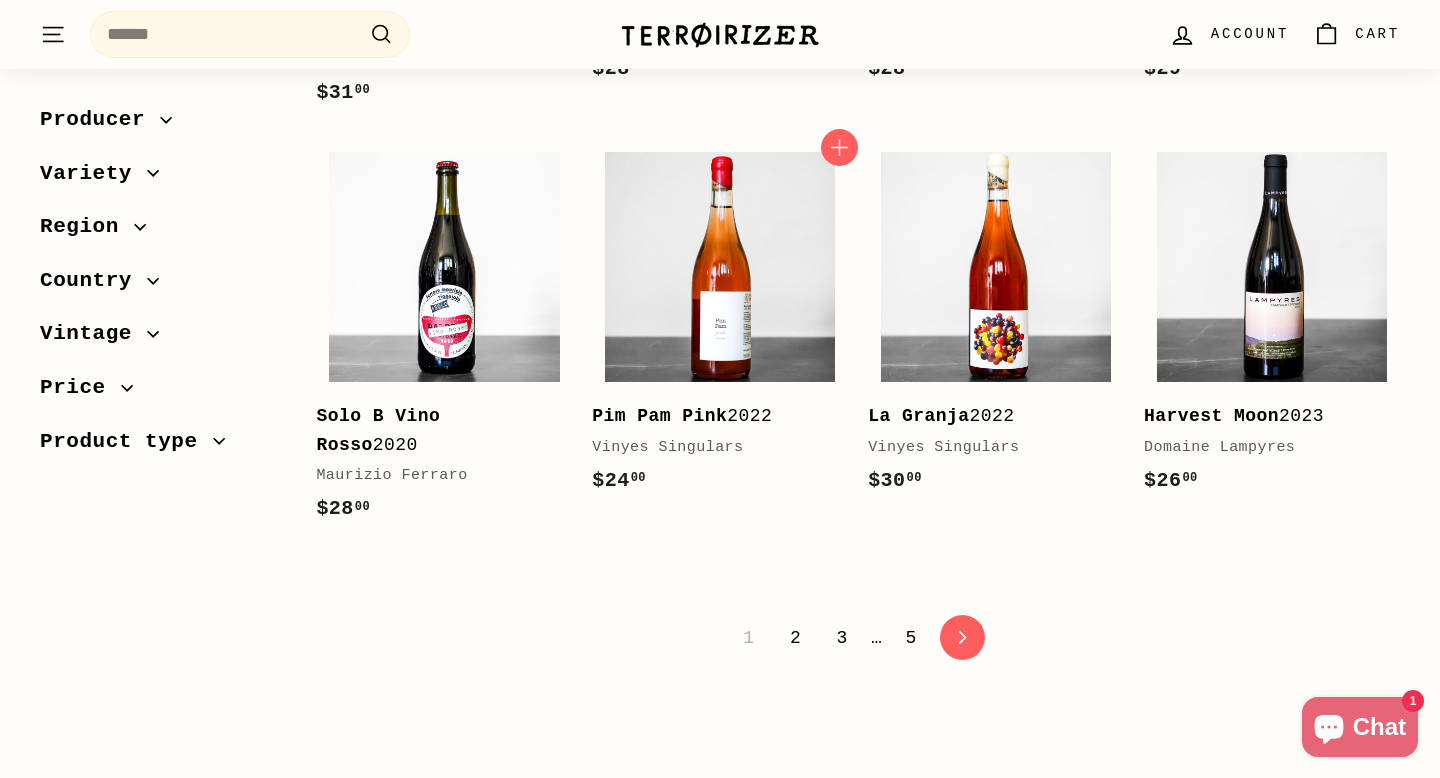 scroll, scrollTop: 4146, scrollLeft: 0, axis: vertical 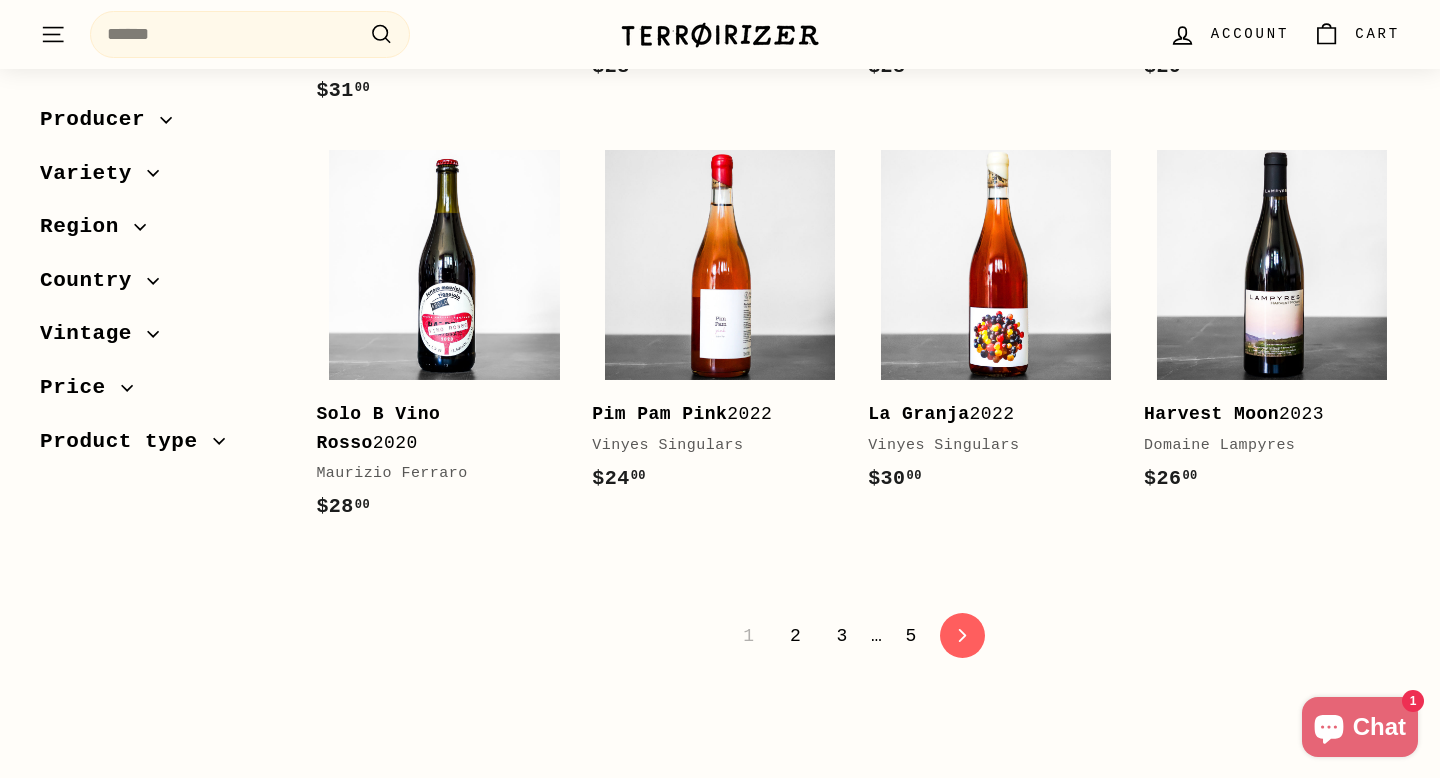 click on "2" at bounding box center (795, 636) 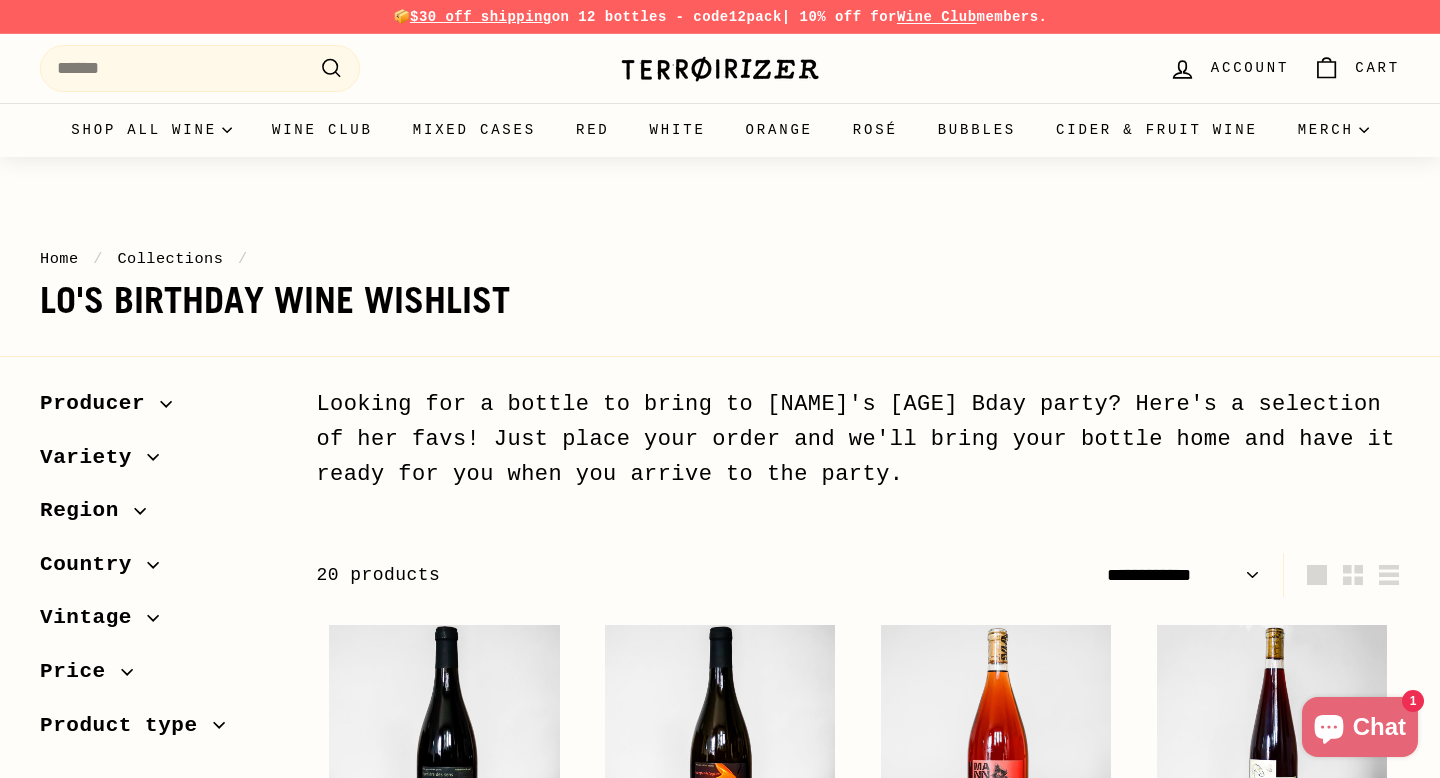 select on "**********" 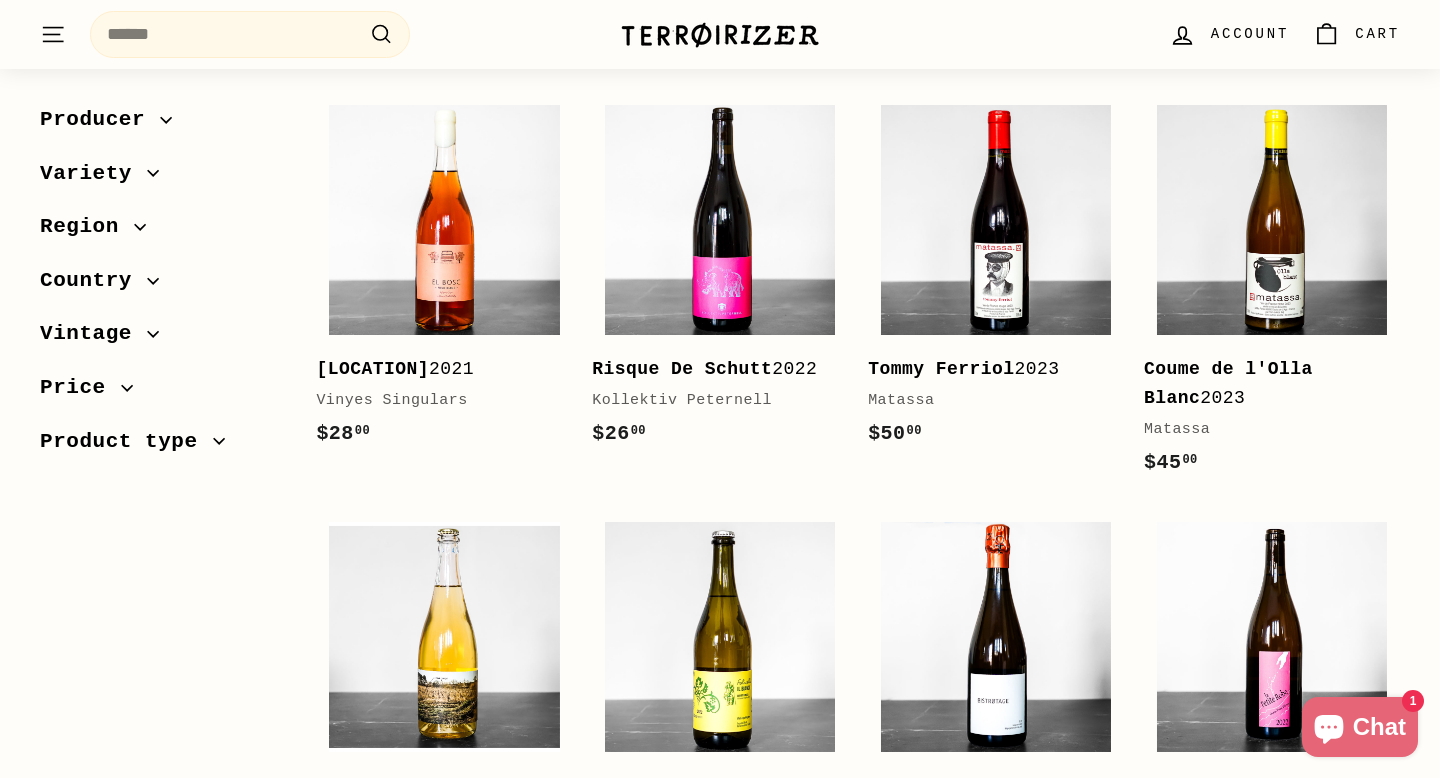 scroll, scrollTop: 847, scrollLeft: 0, axis: vertical 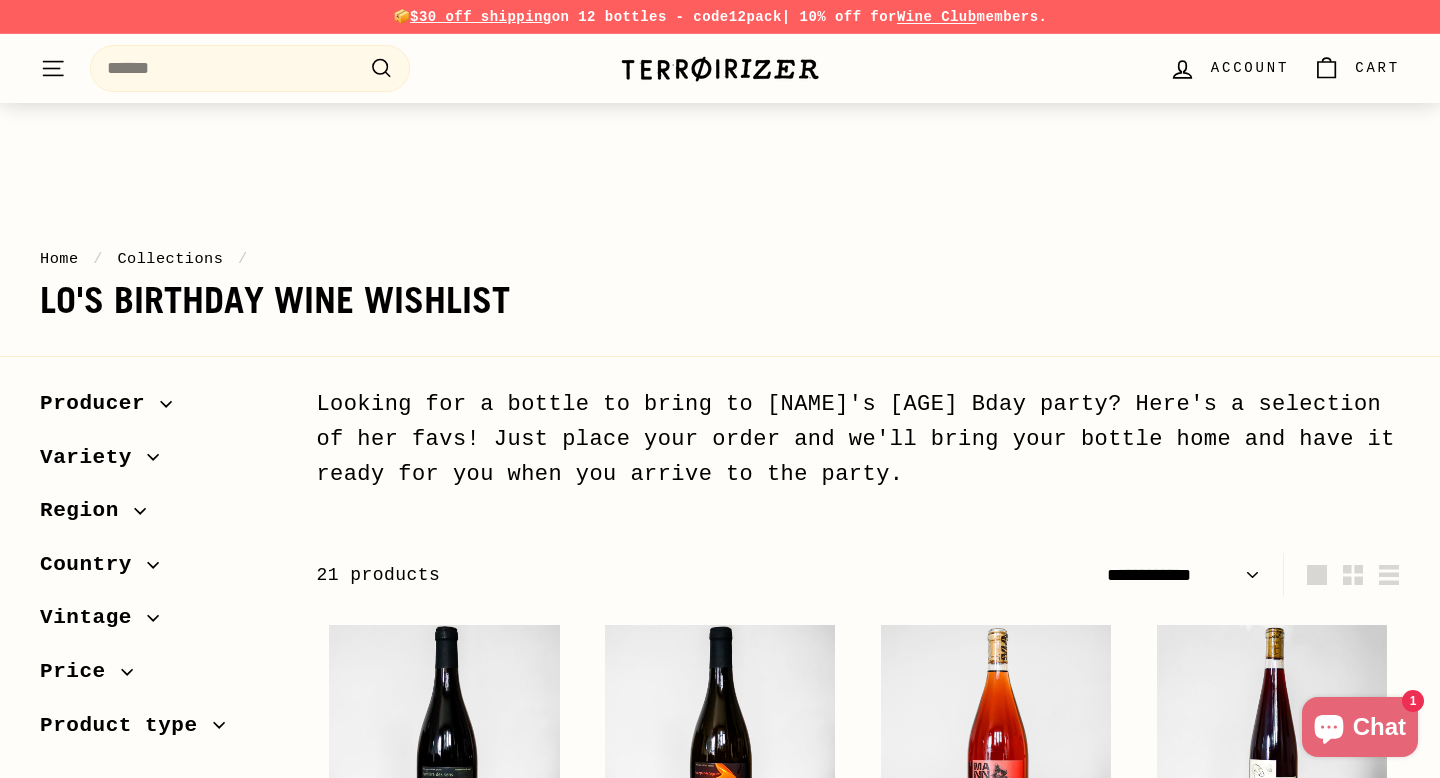 select on "**********" 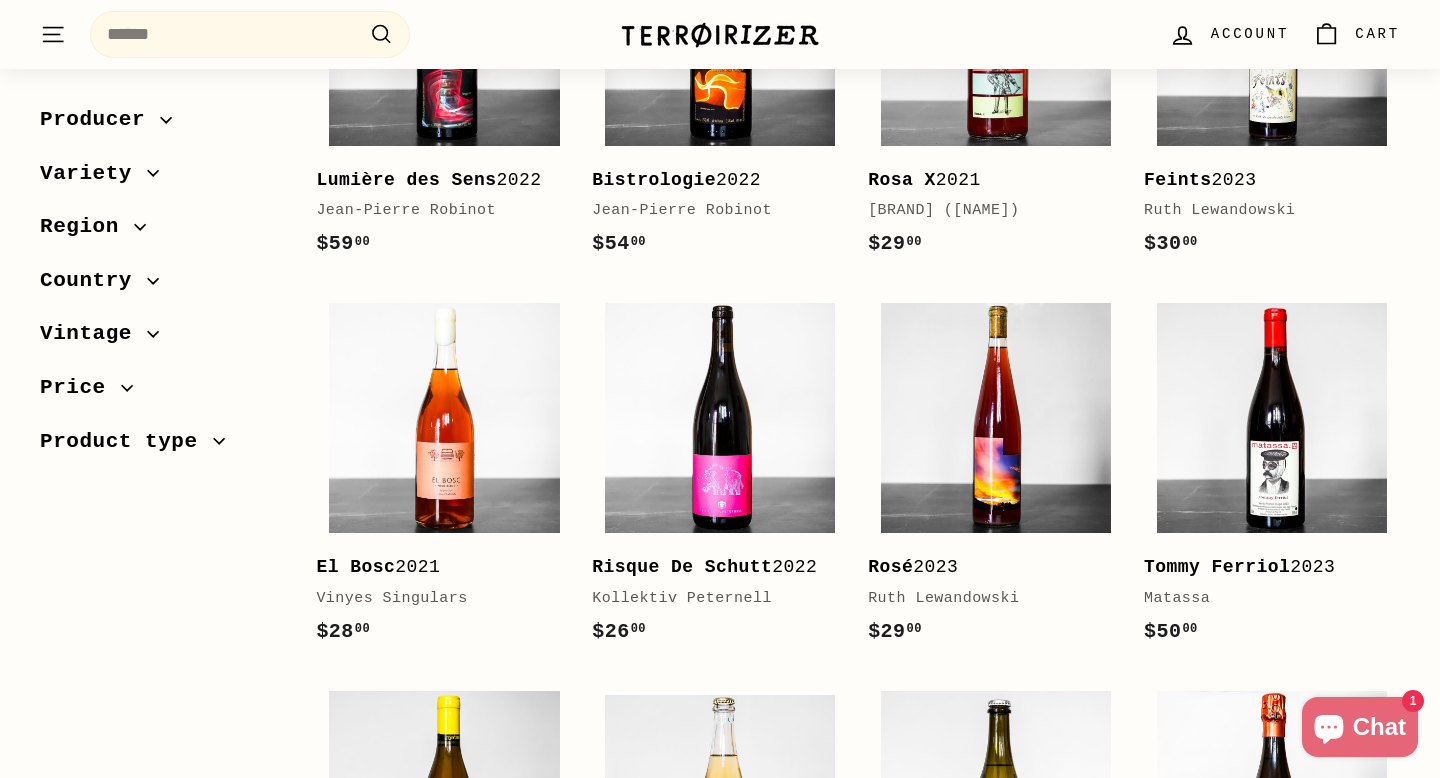 scroll, scrollTop: 714, scrollLeft: 0, axis: vertical 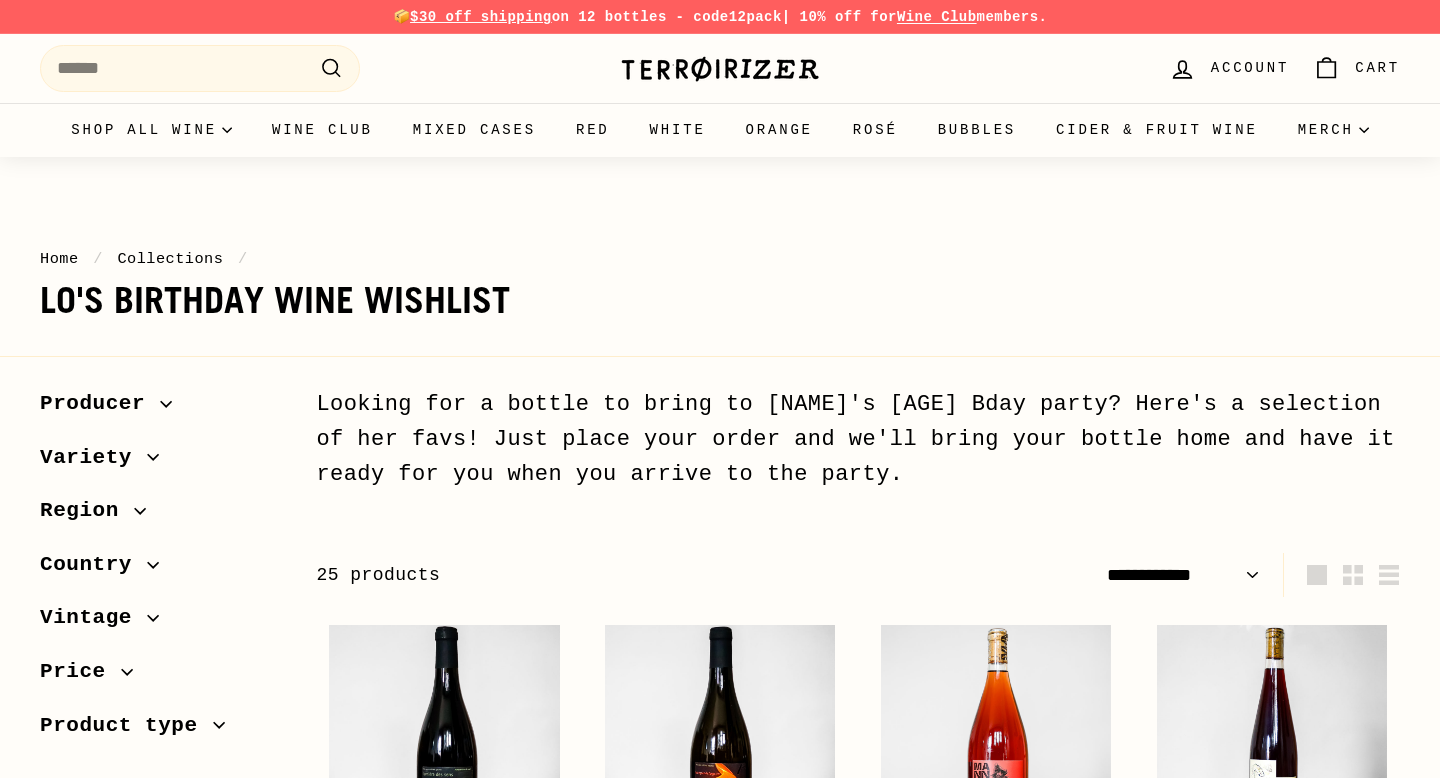 select on "**********" 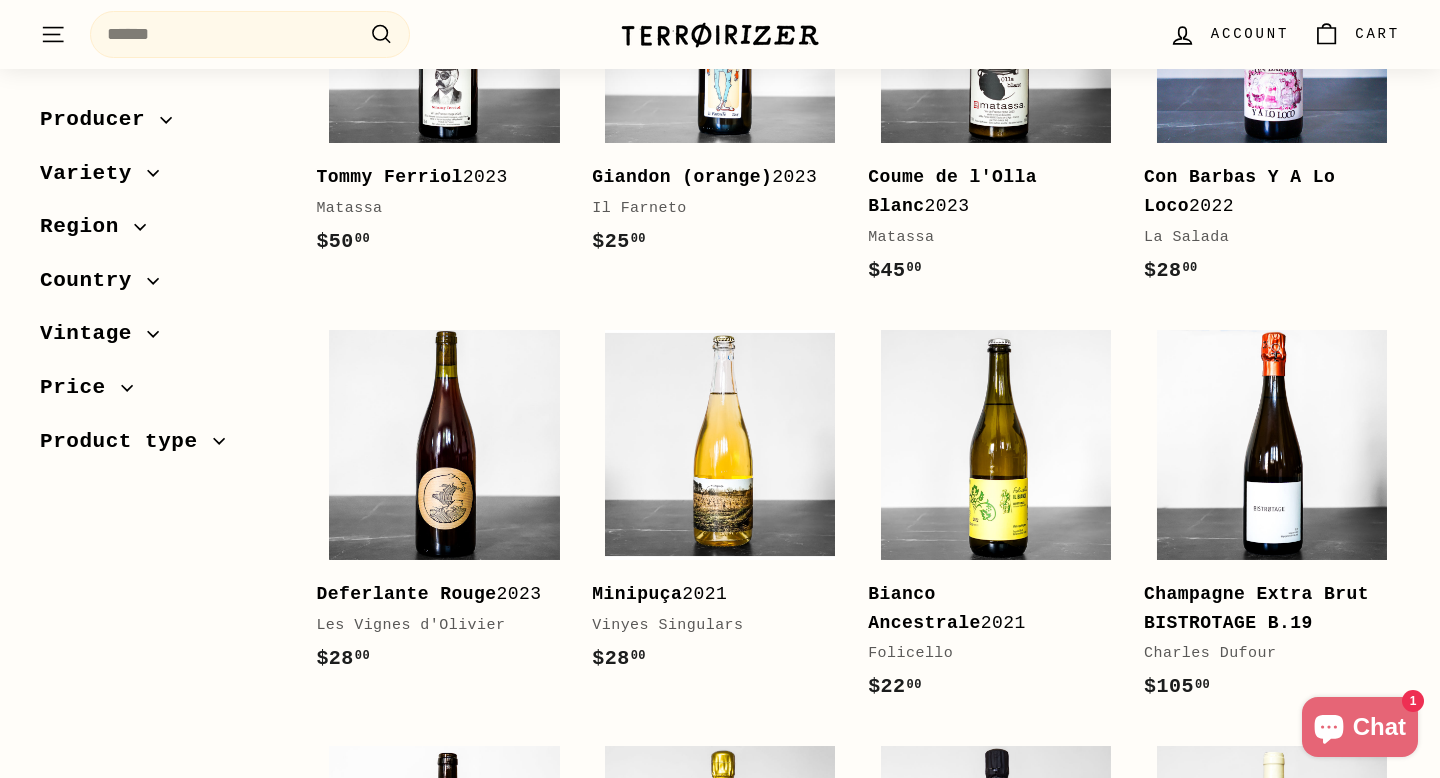 scroll, scrollTop: 1545, scrollLeft: 0, axis: vertical 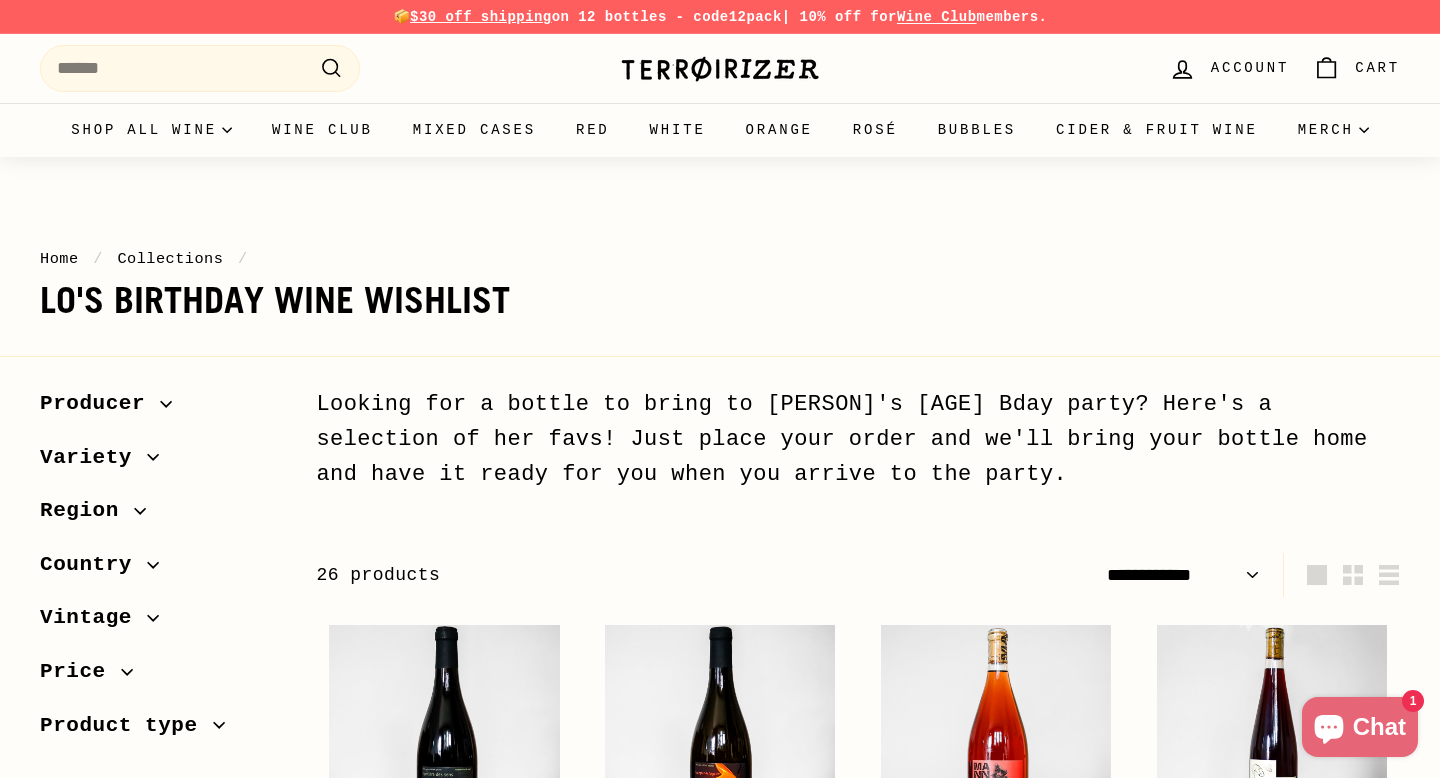 select on "**********" 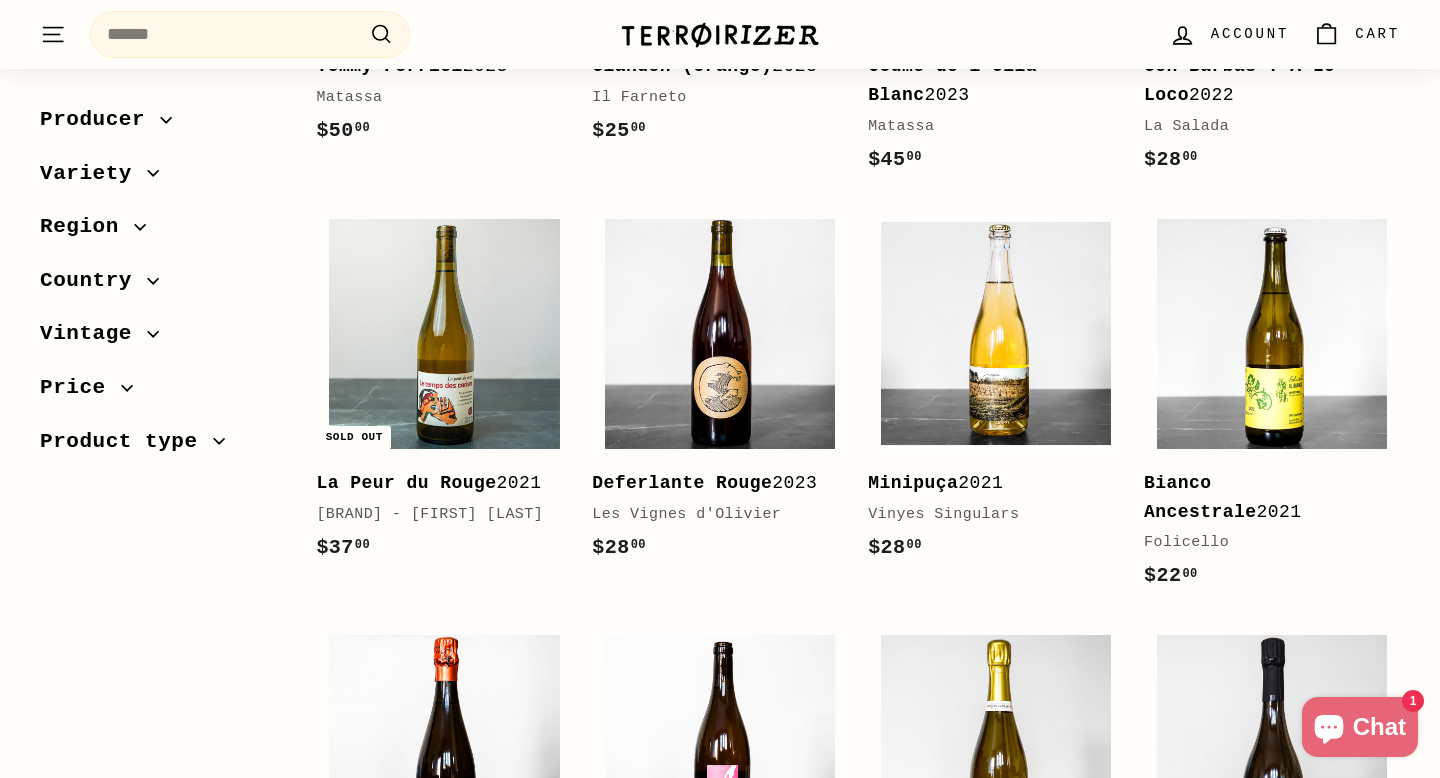 scroll, scrollTop: 1638, scrollLeft: 0, axis: vertical 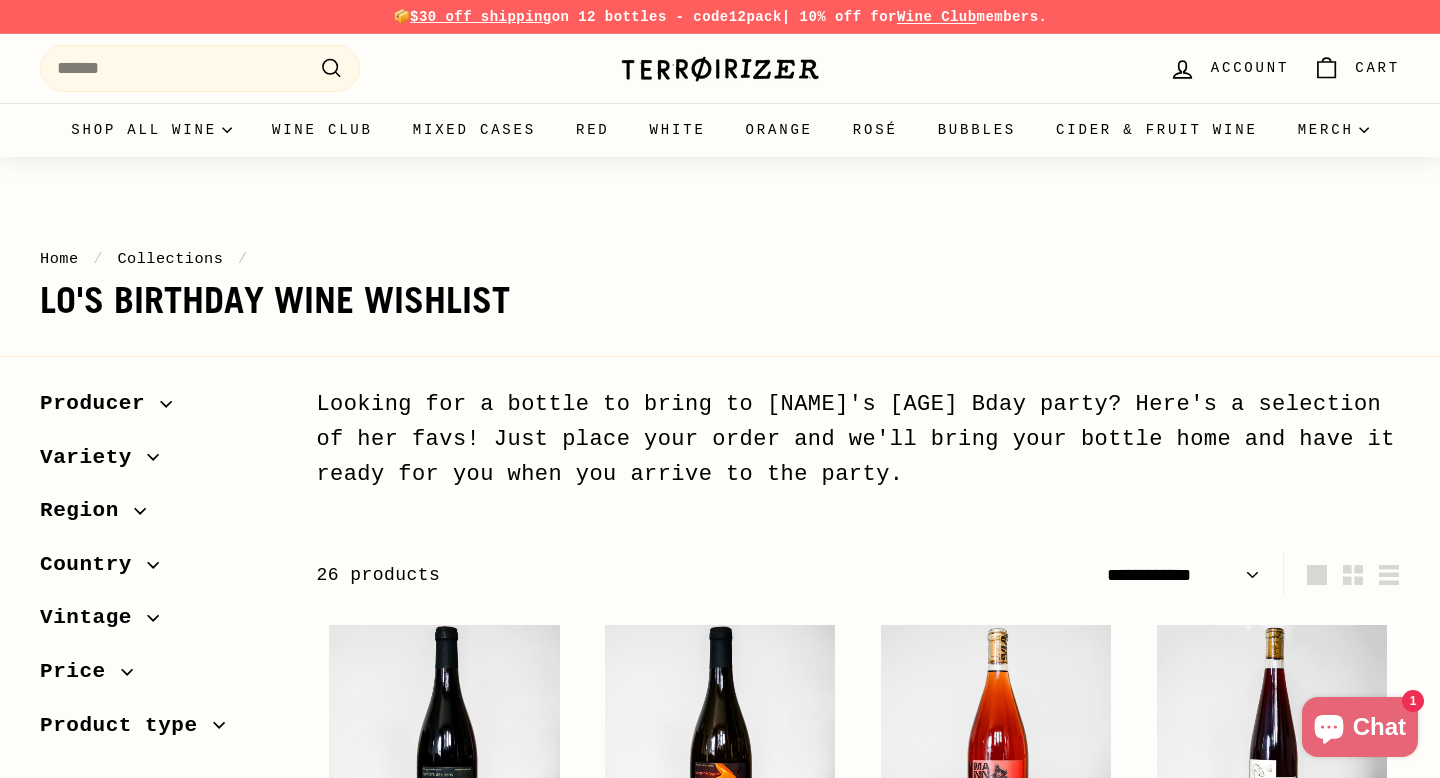 select on "**********" 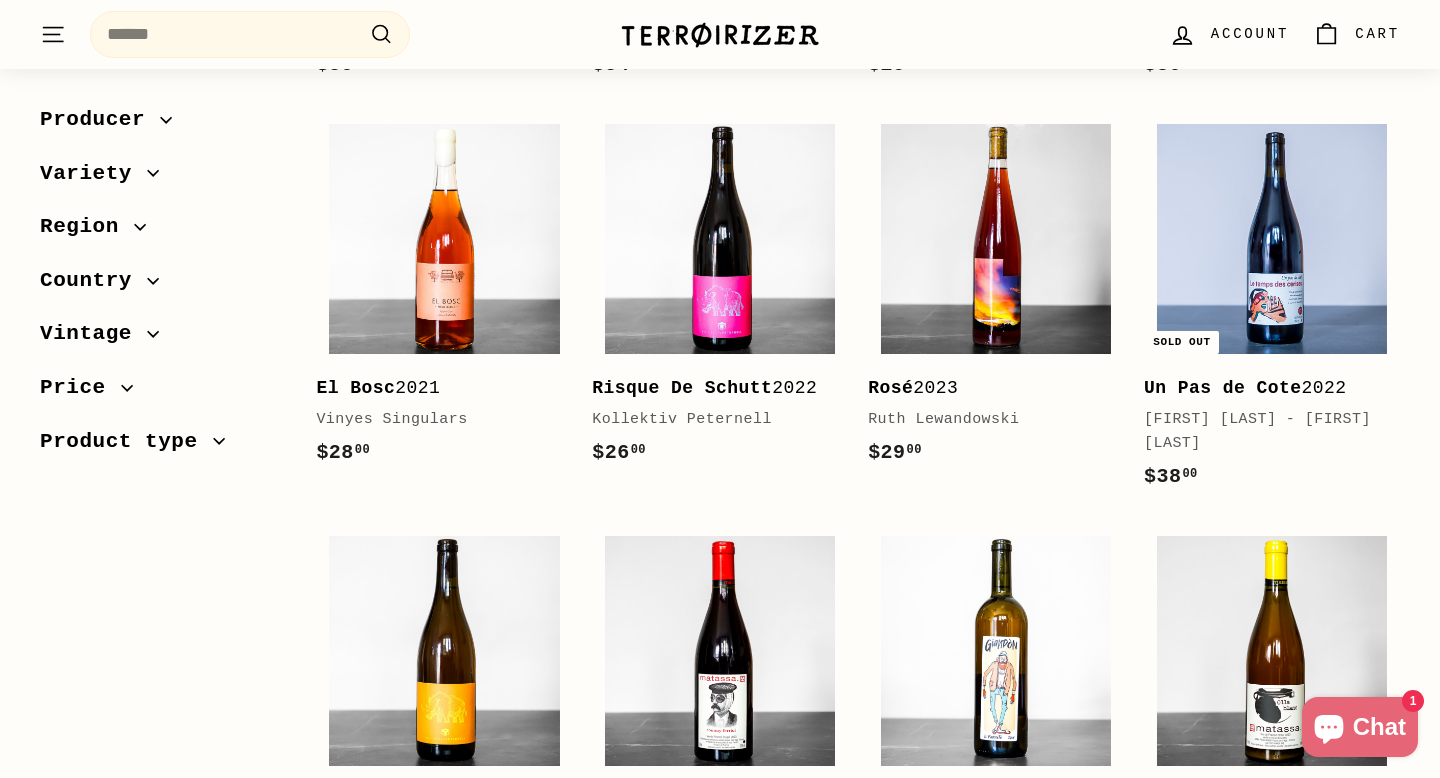 scroll, scrollTop: 906, scrollLeft: 0, axis: vertical 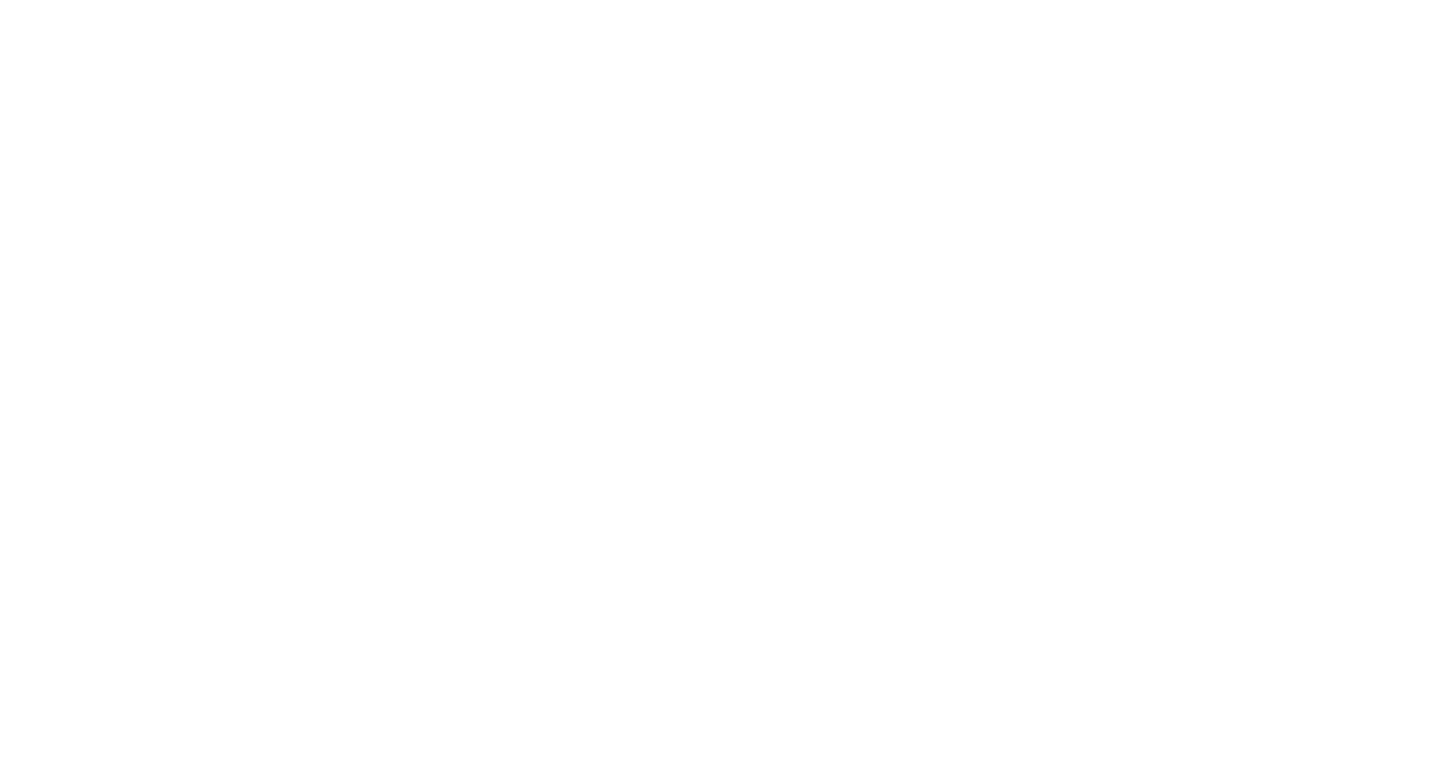 select on "**********" 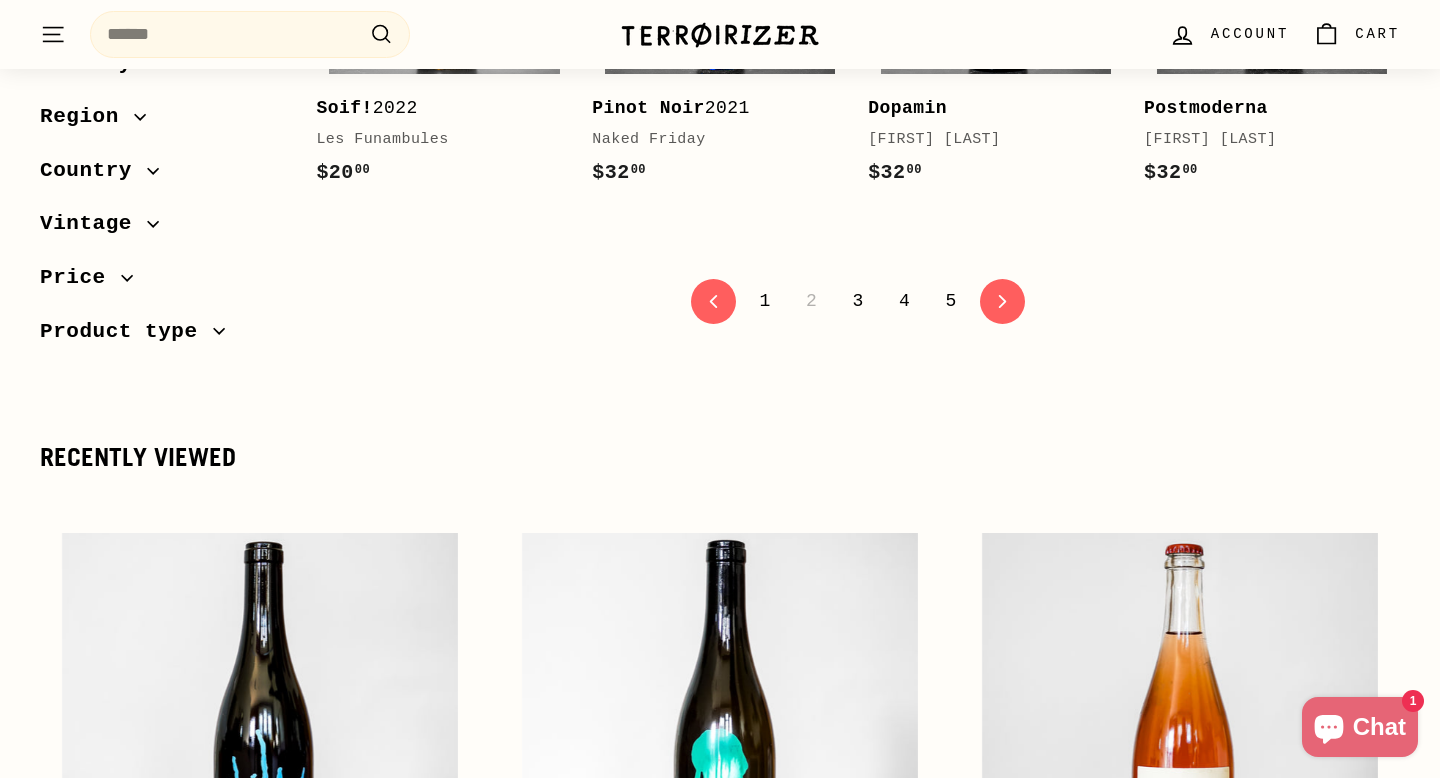 scroll, scrollTop: 4308, scrollLeft: 0, axis: vertical 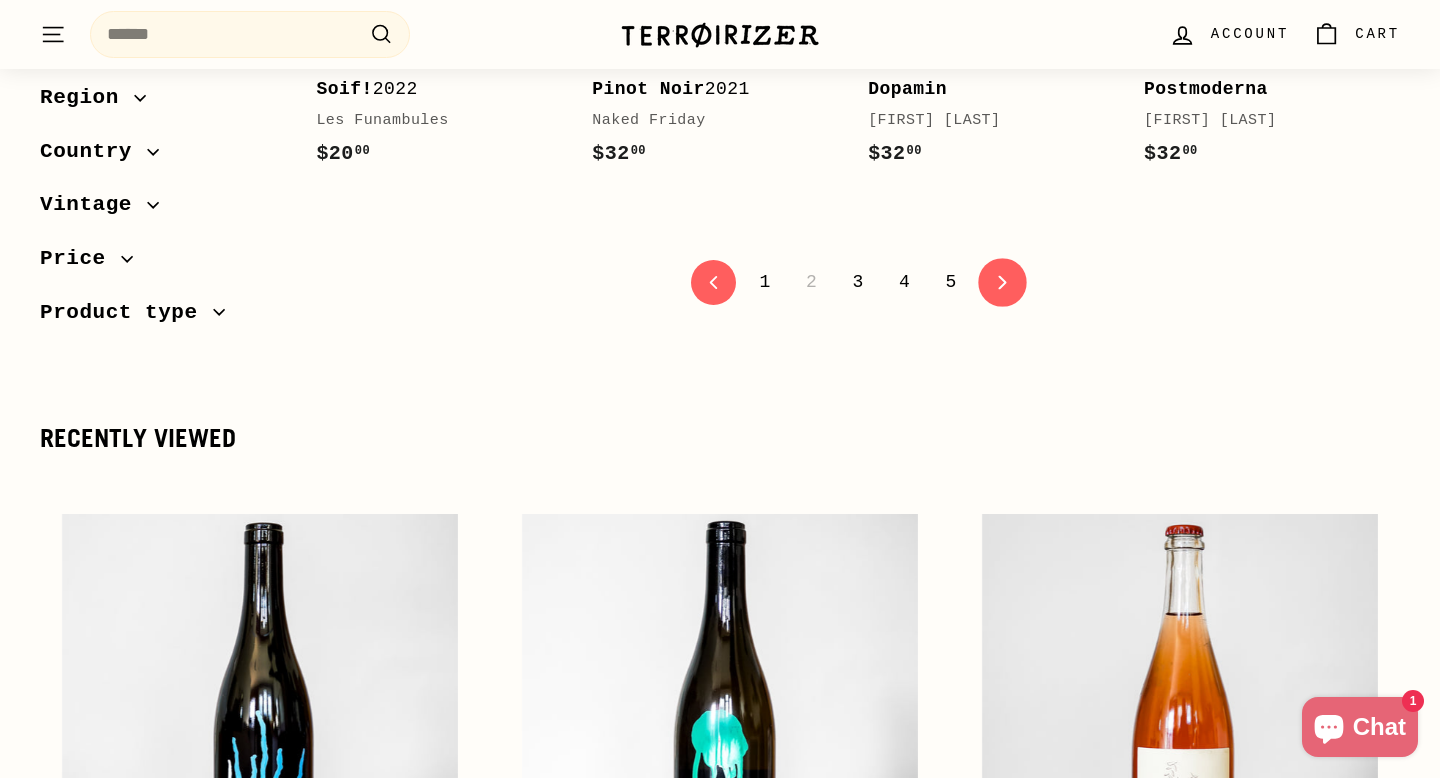 click on "icon-chevron
Next" at bounding box center [1002, 282] 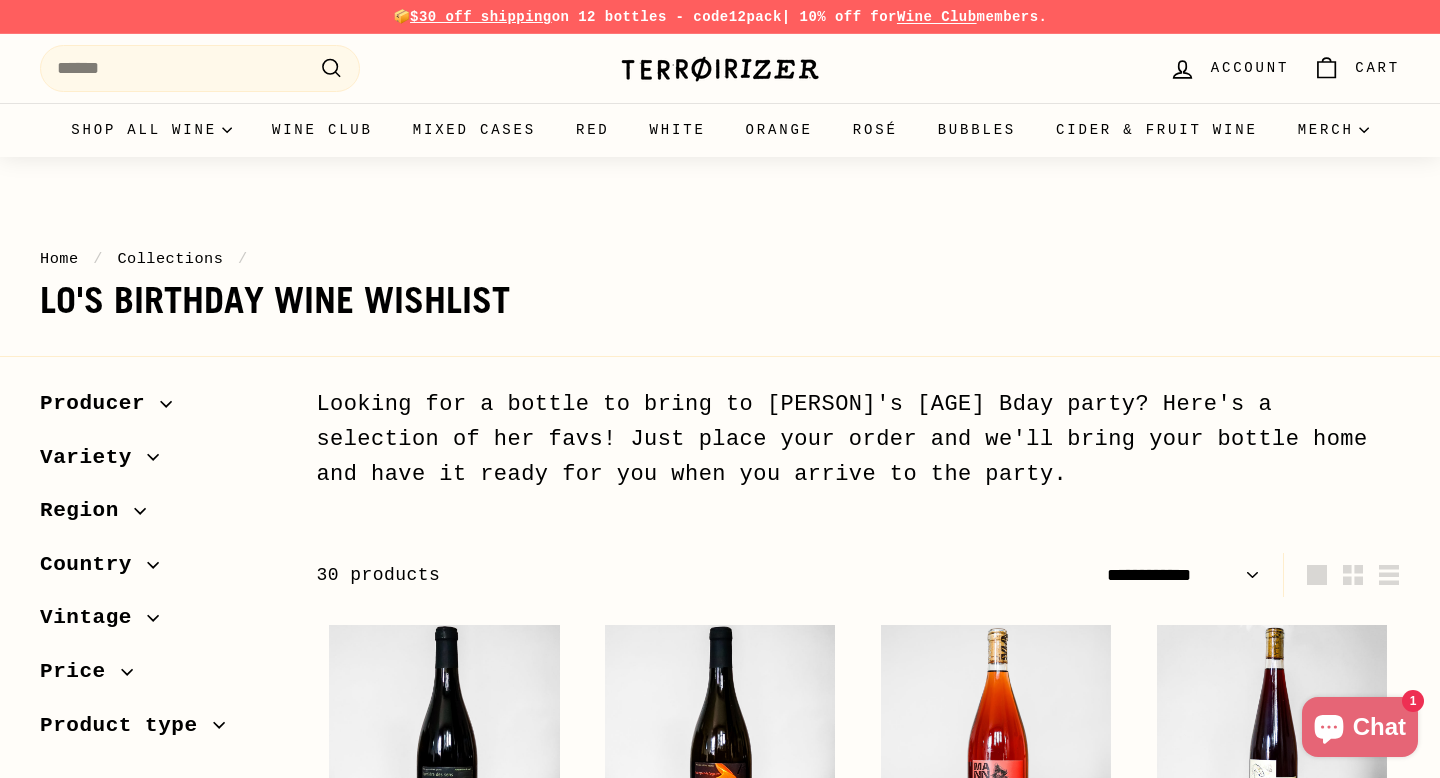 select on "**********" 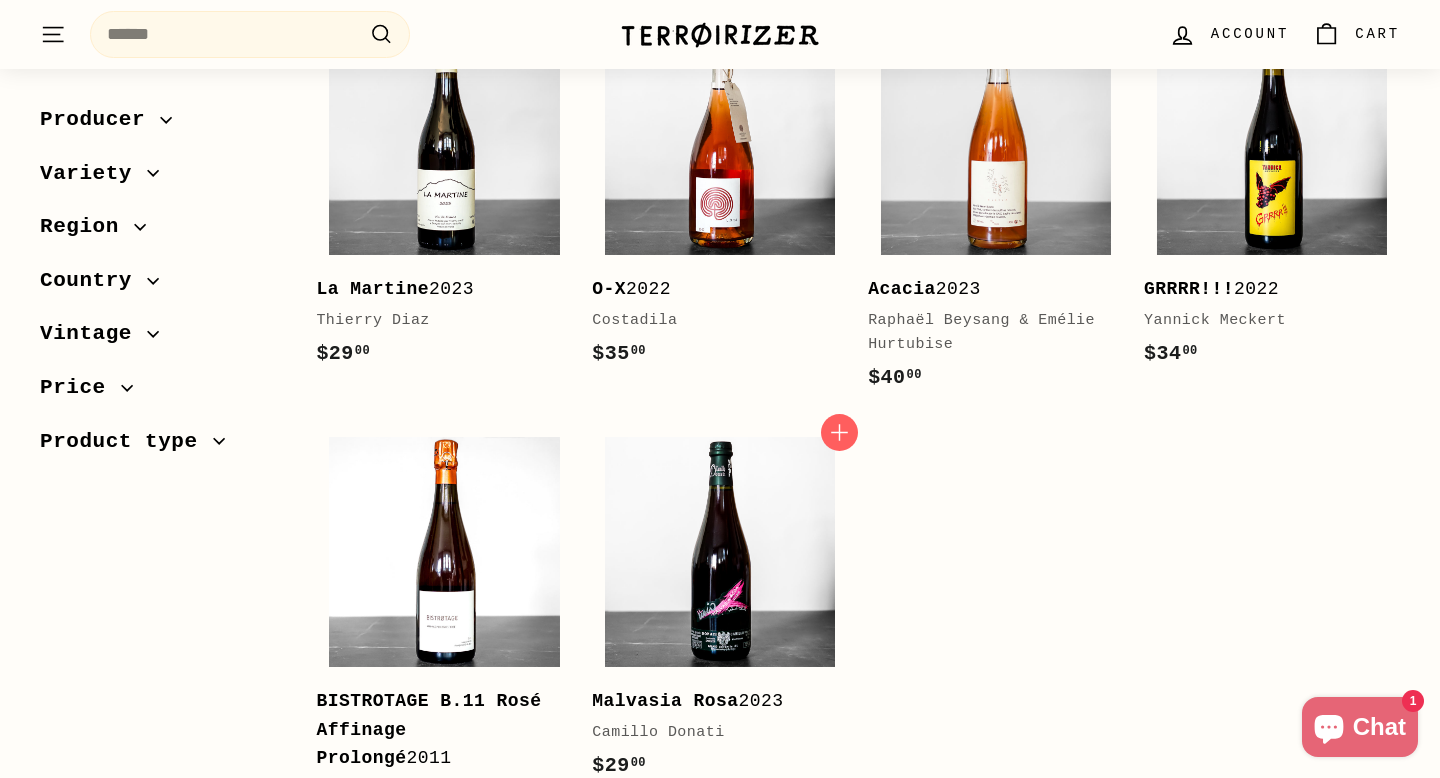 scroll, scrollTop: 3128, scrollLeft: 0, axis: vertical 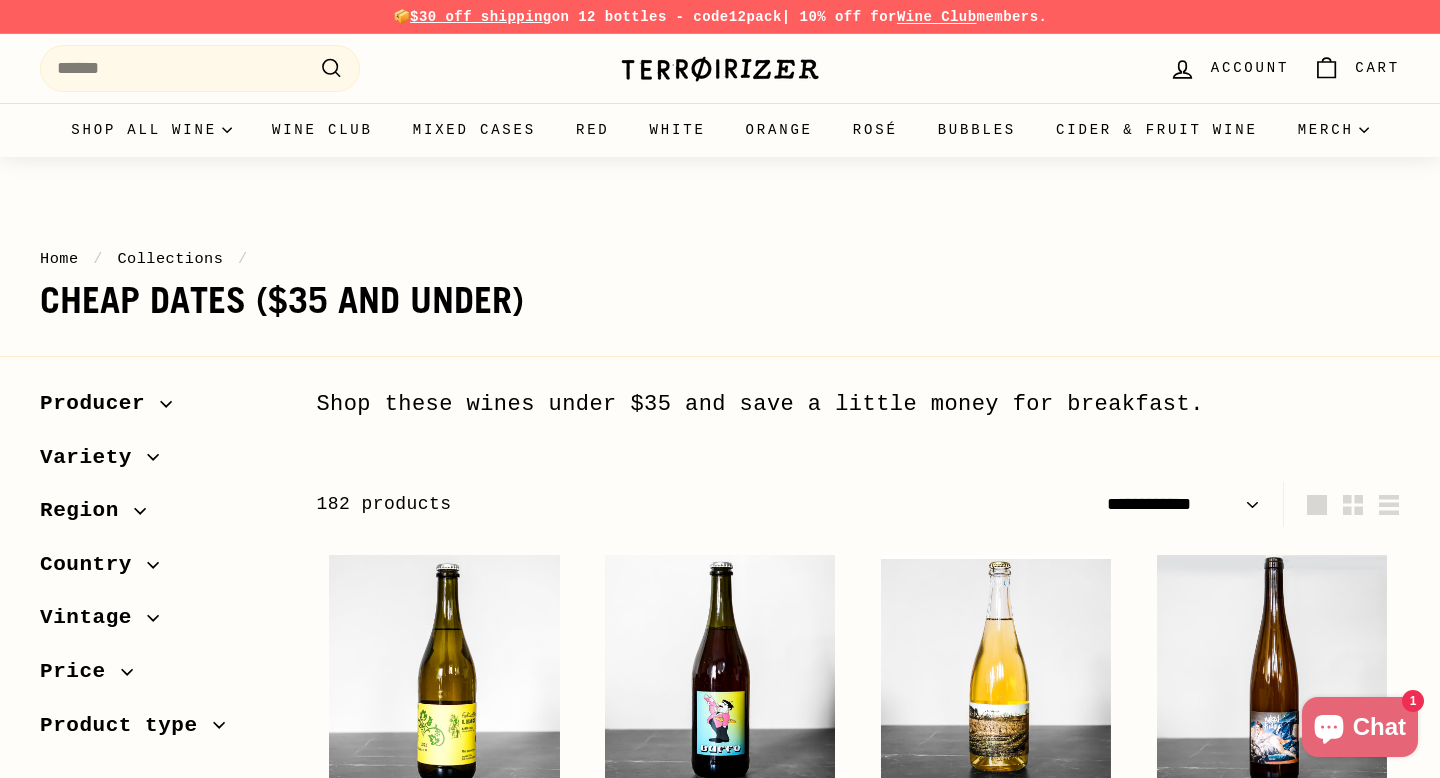select on "**********" 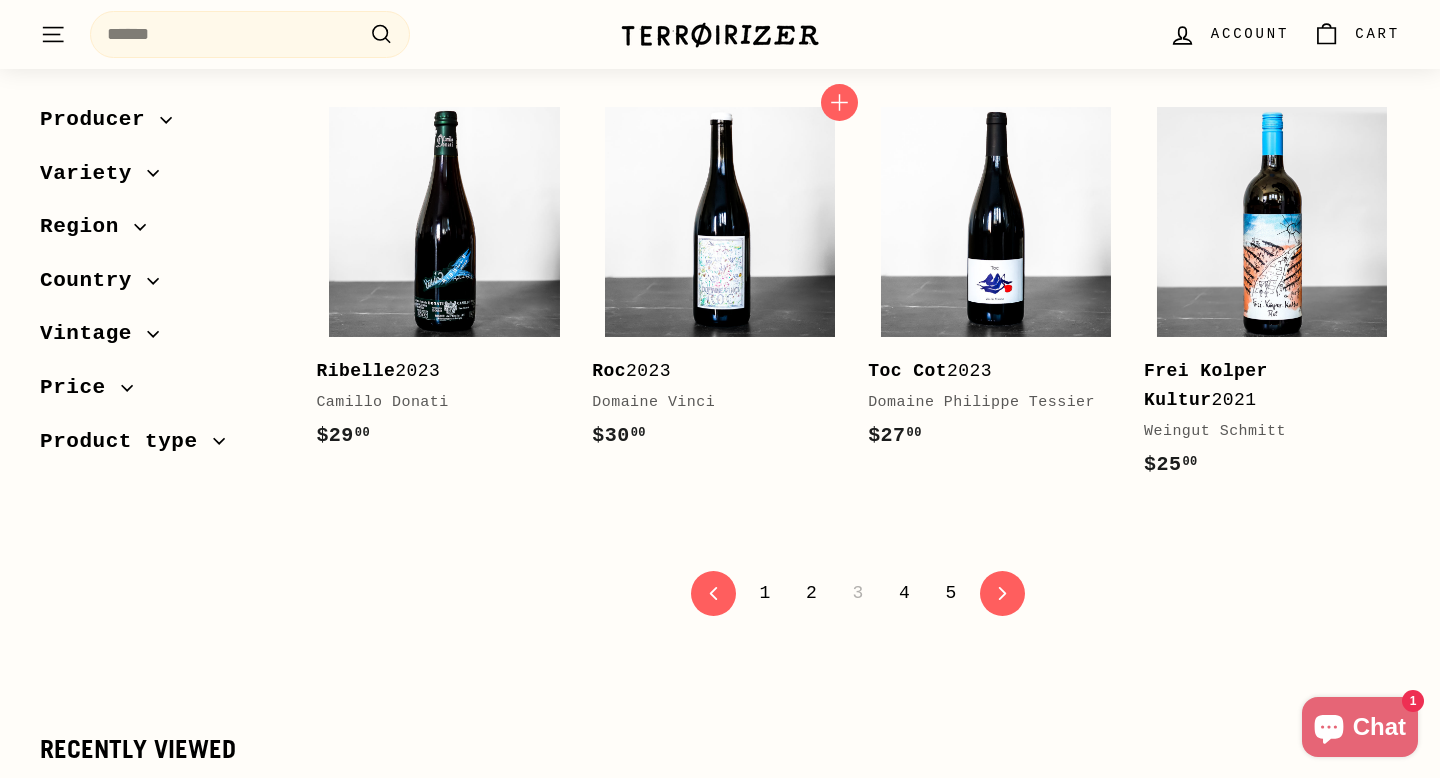 scroll, scrollTop: 4140, scrollLeft: 0, axis: vertical 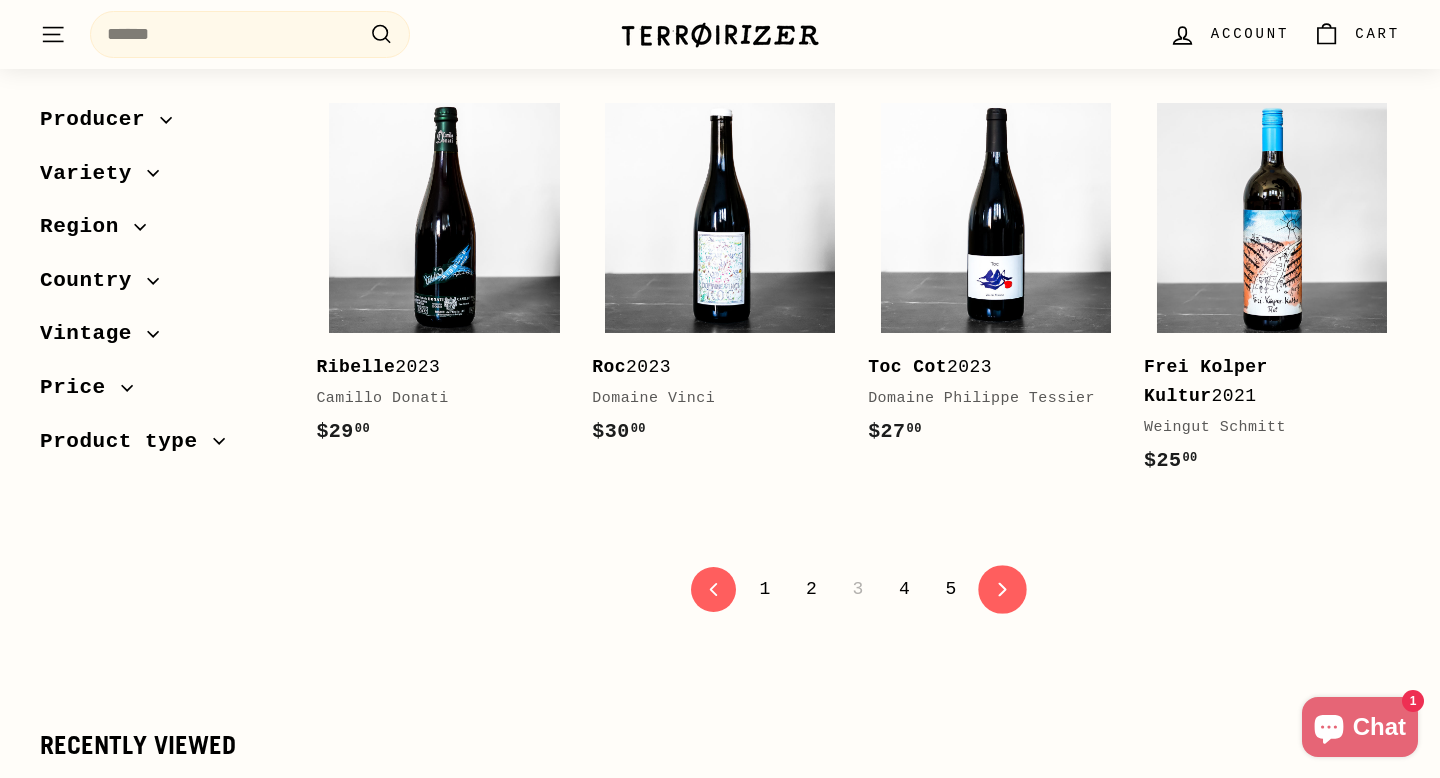 click on "icon-chevron" 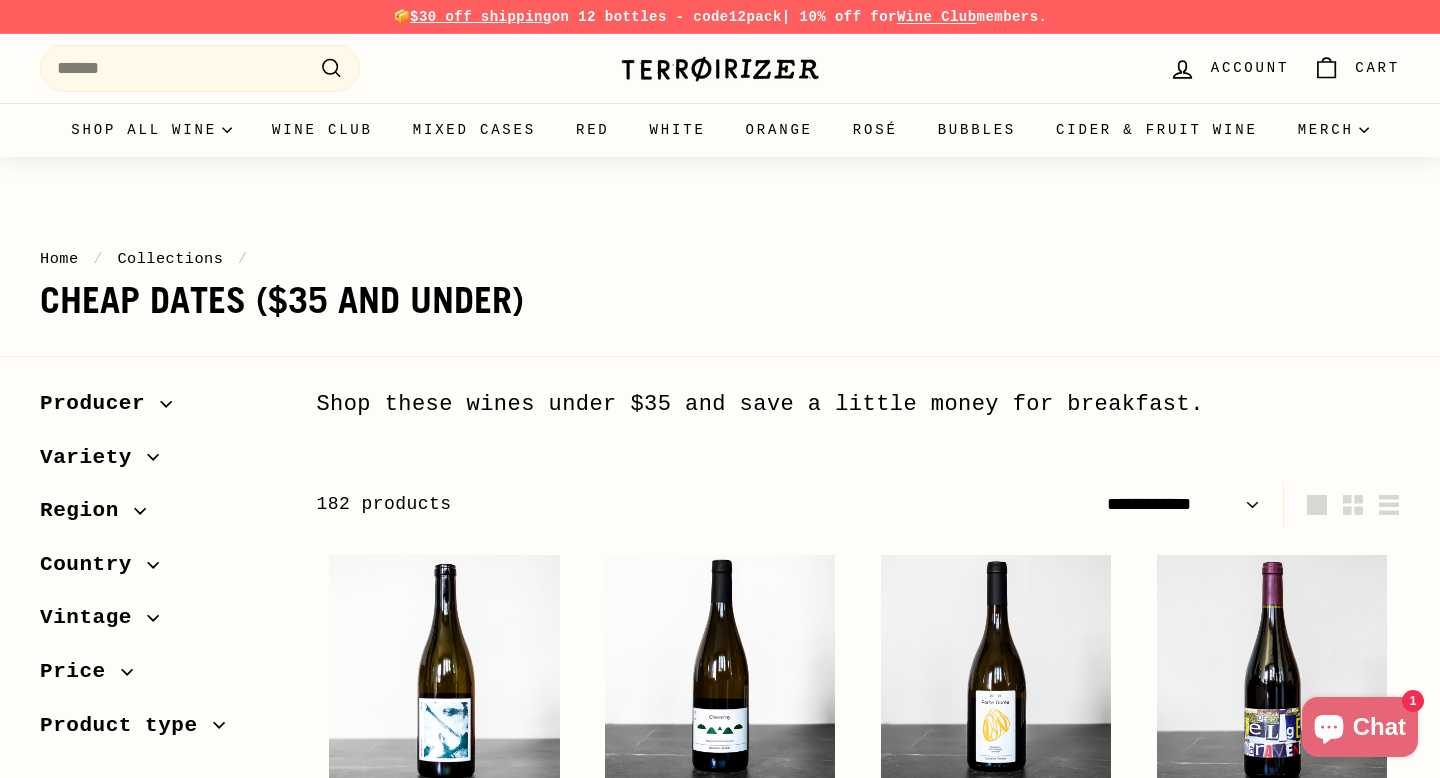 select on "**********" 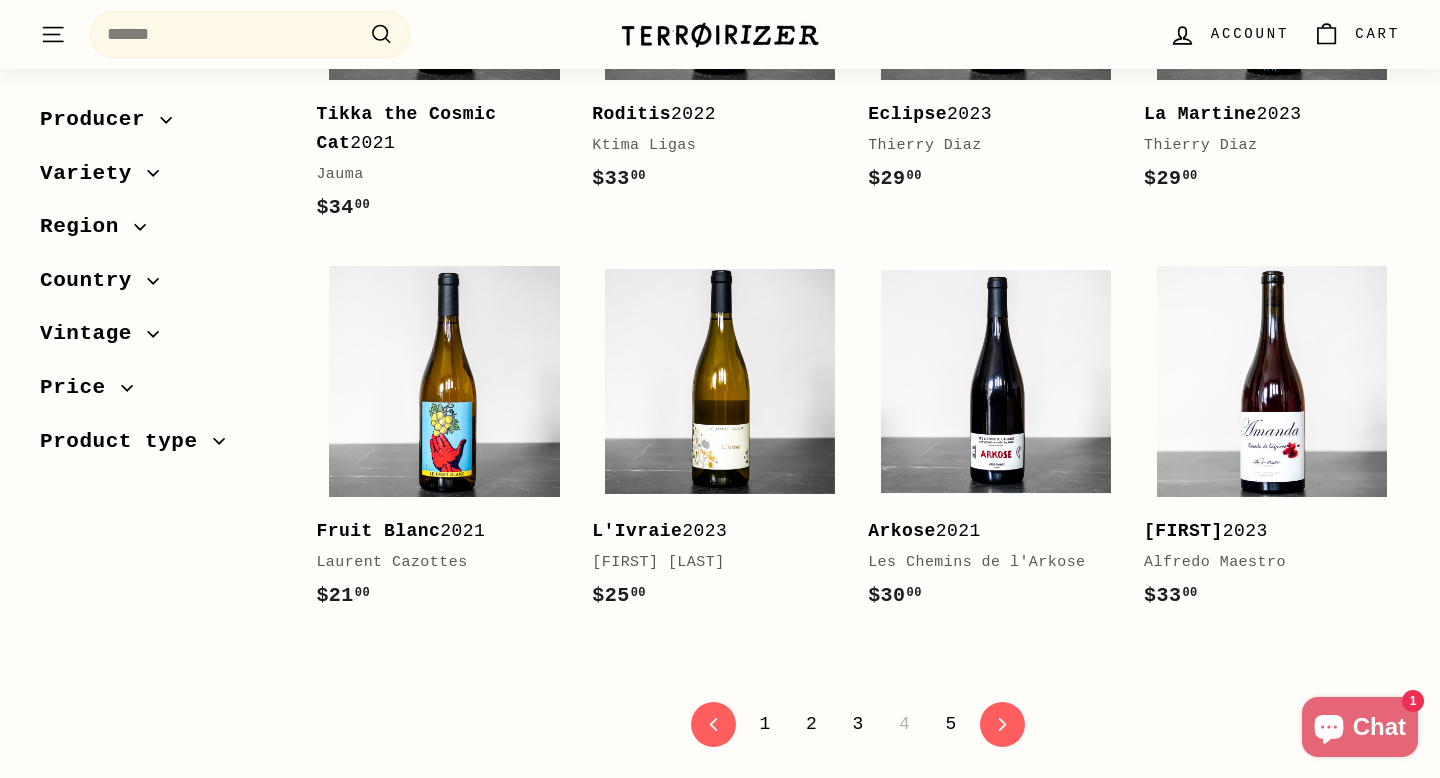 scroll, scrollTop: 3957, scrollLeft: 0, axis: vertical 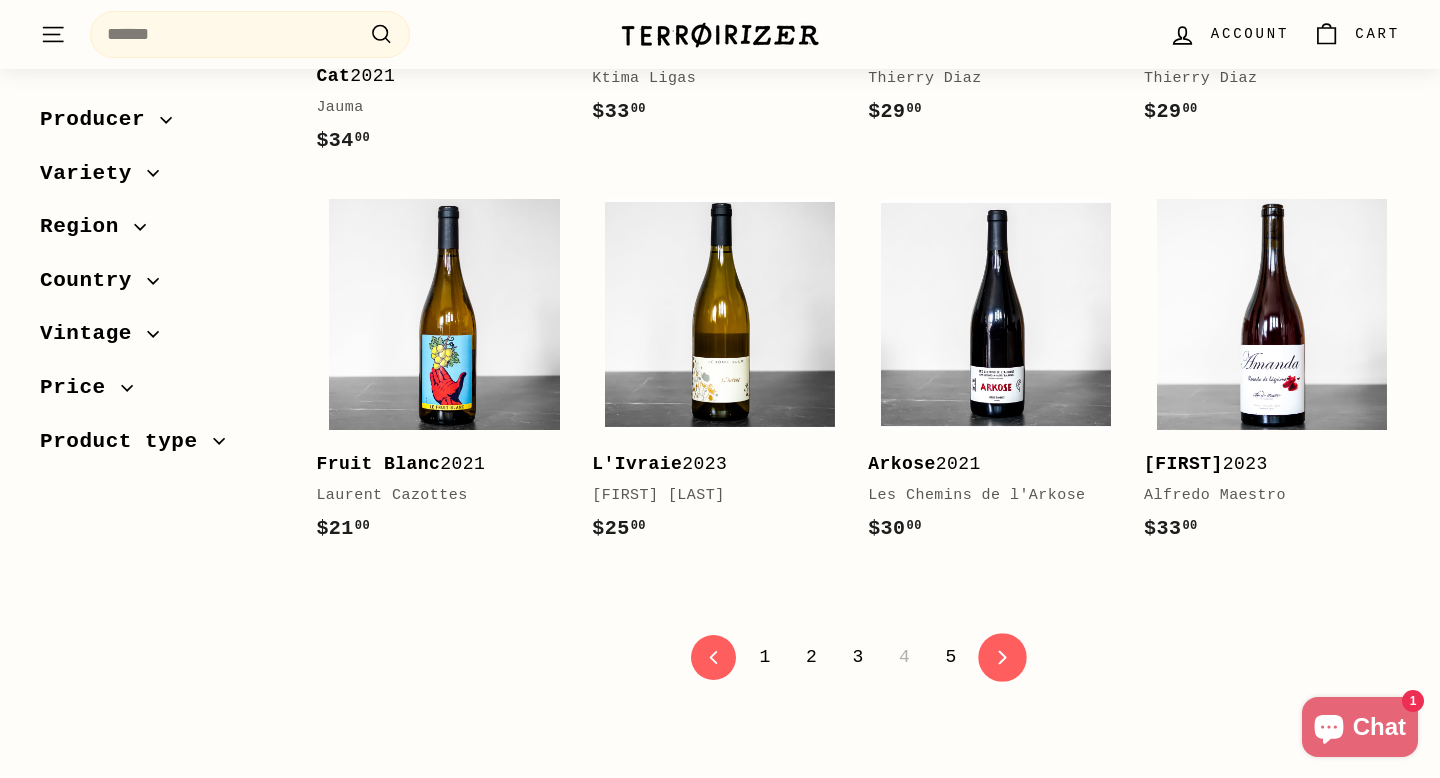 click on "icon-chevron" 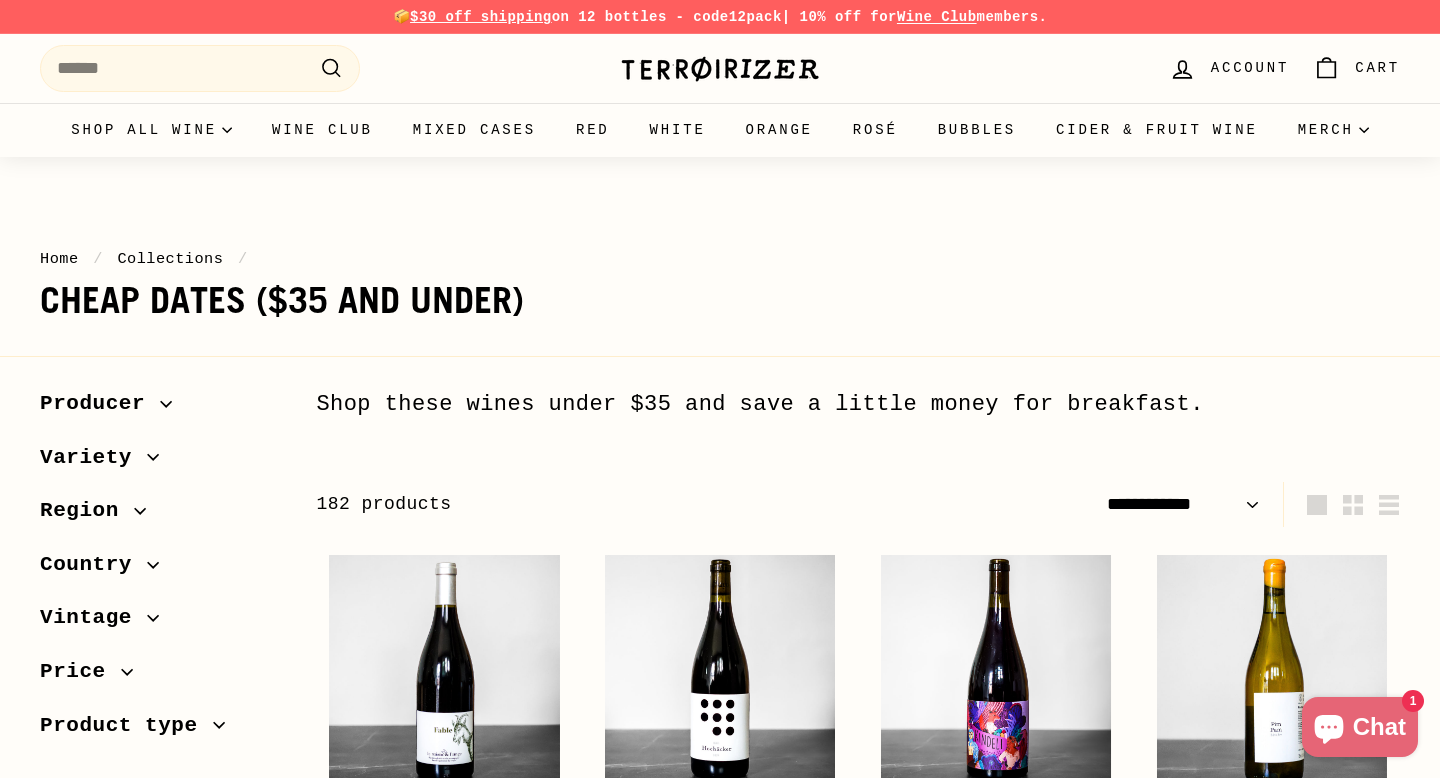 select on "**********" 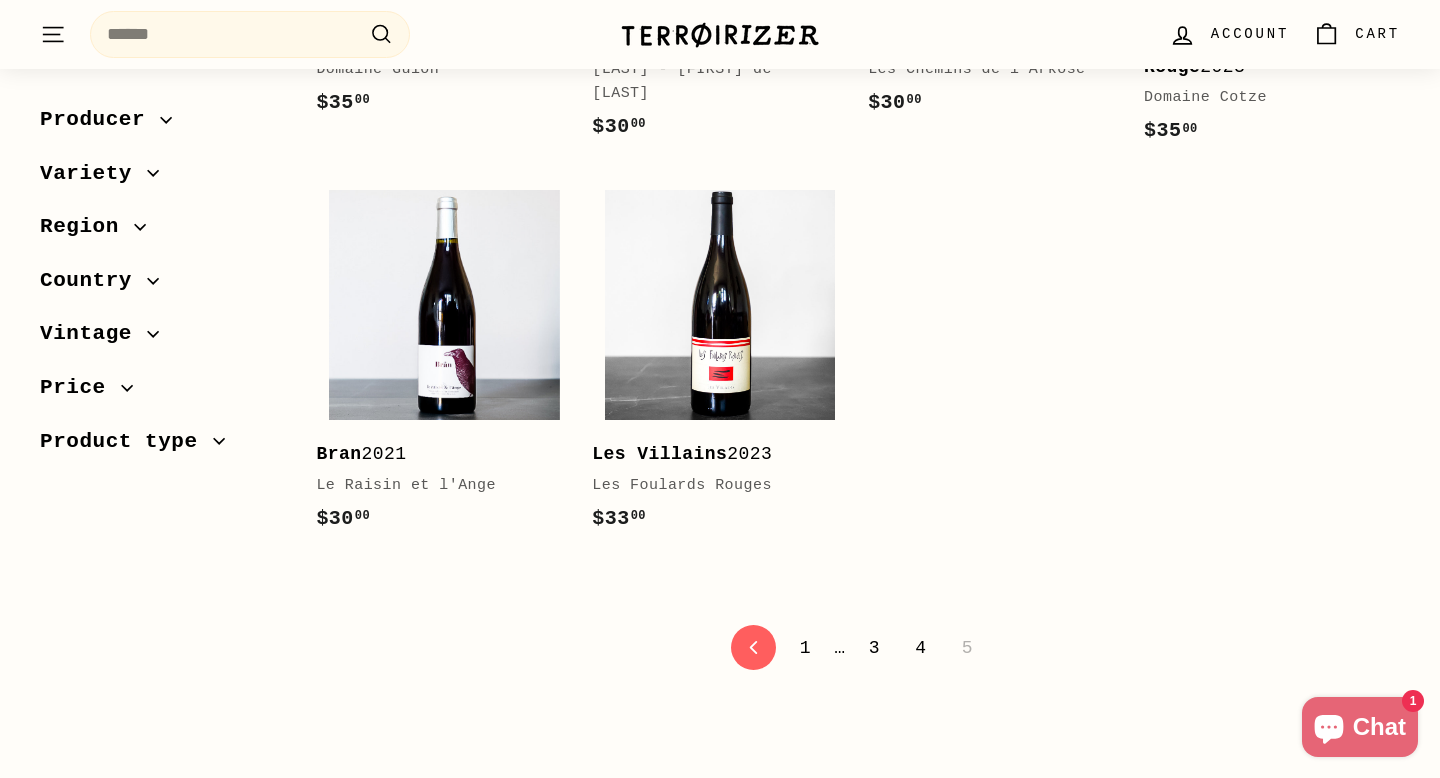 scroll, scrollTop: 1806, scrollLeft: 0, axis: vertical 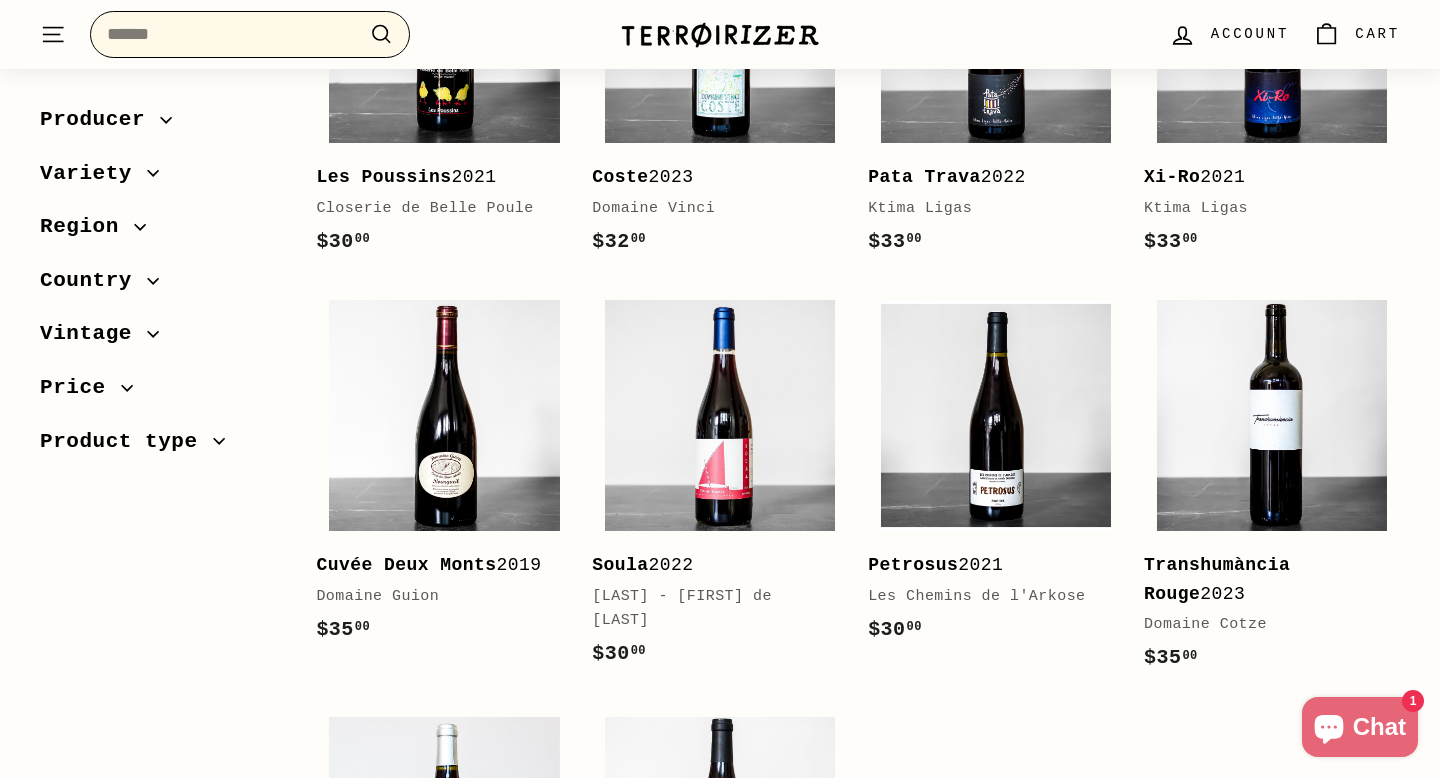 click on "Search" at bounding box center [250, 34] 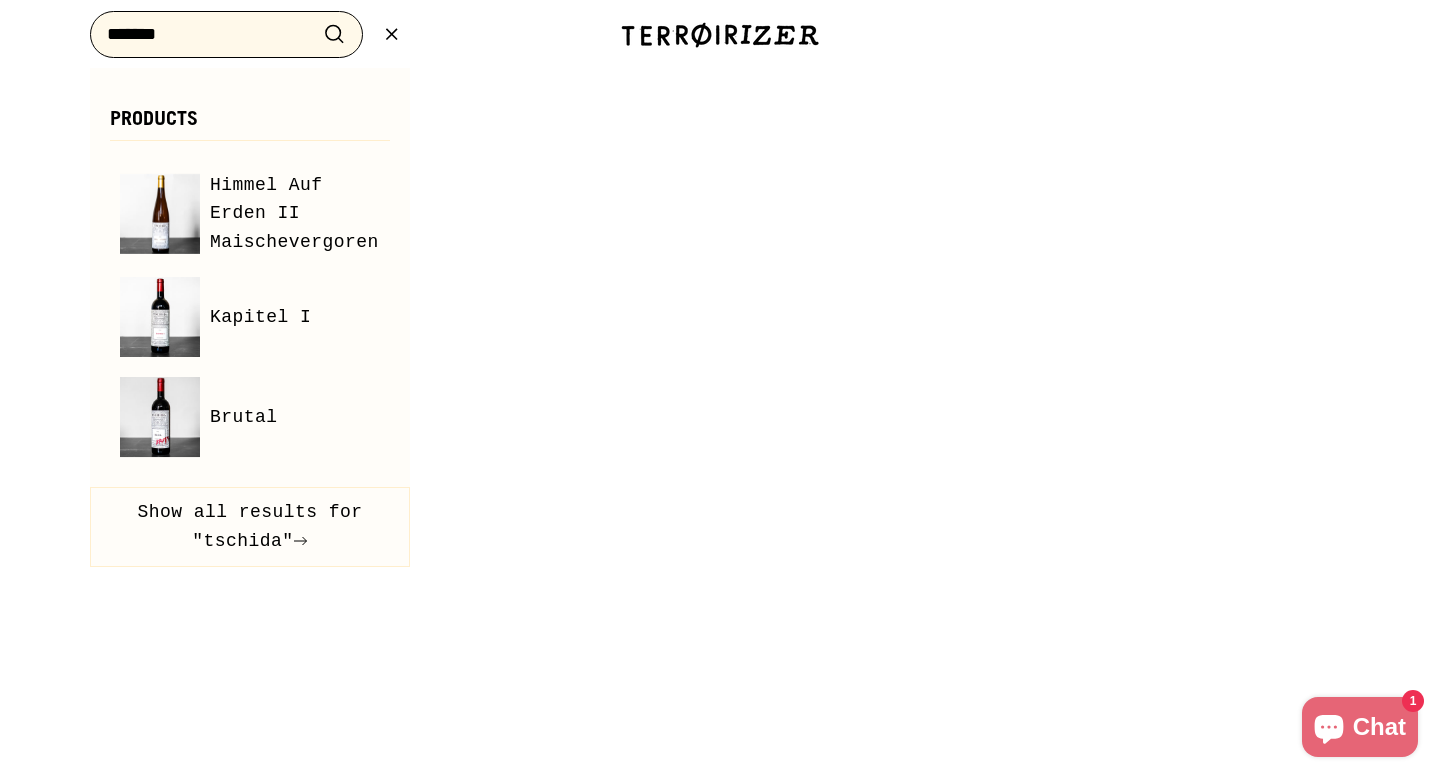 type on "*******" 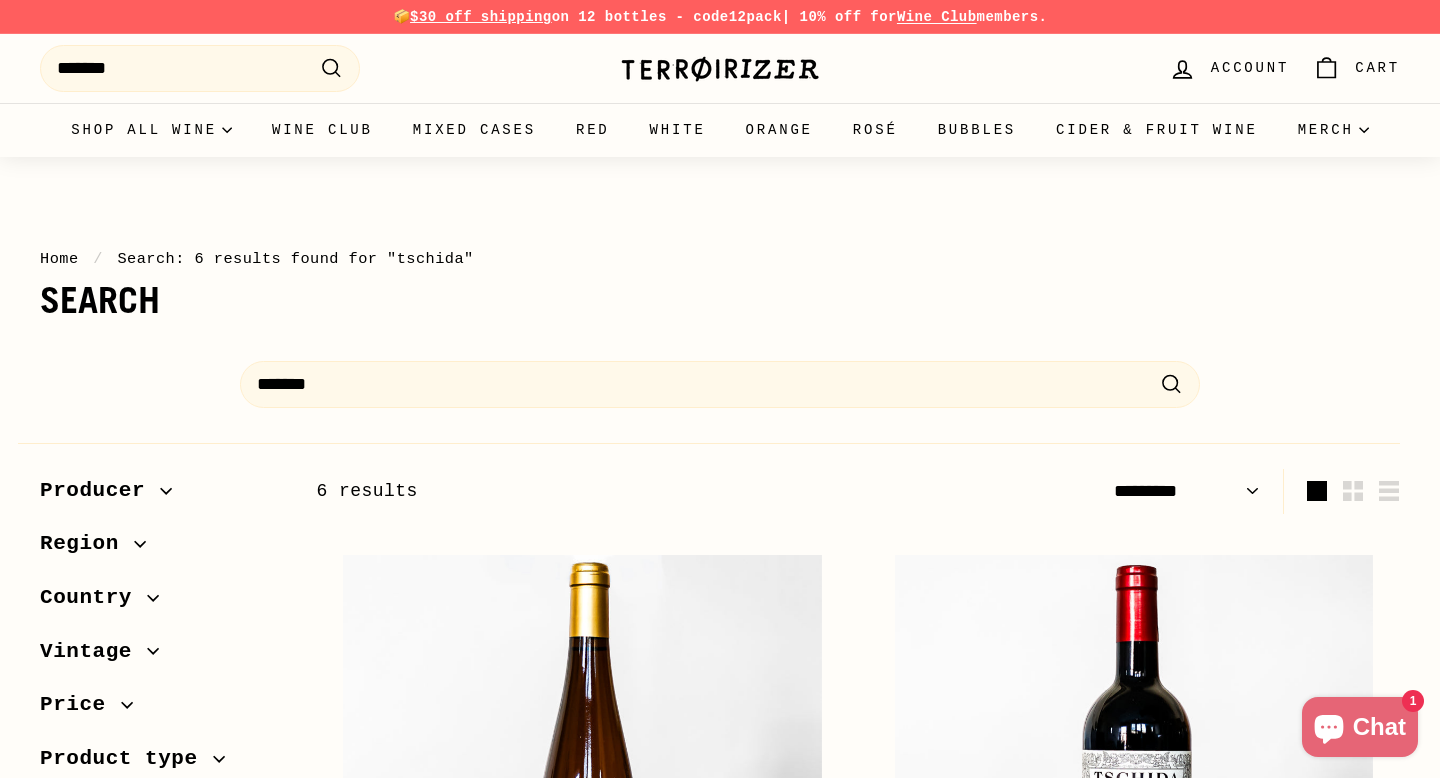 select on "*********" 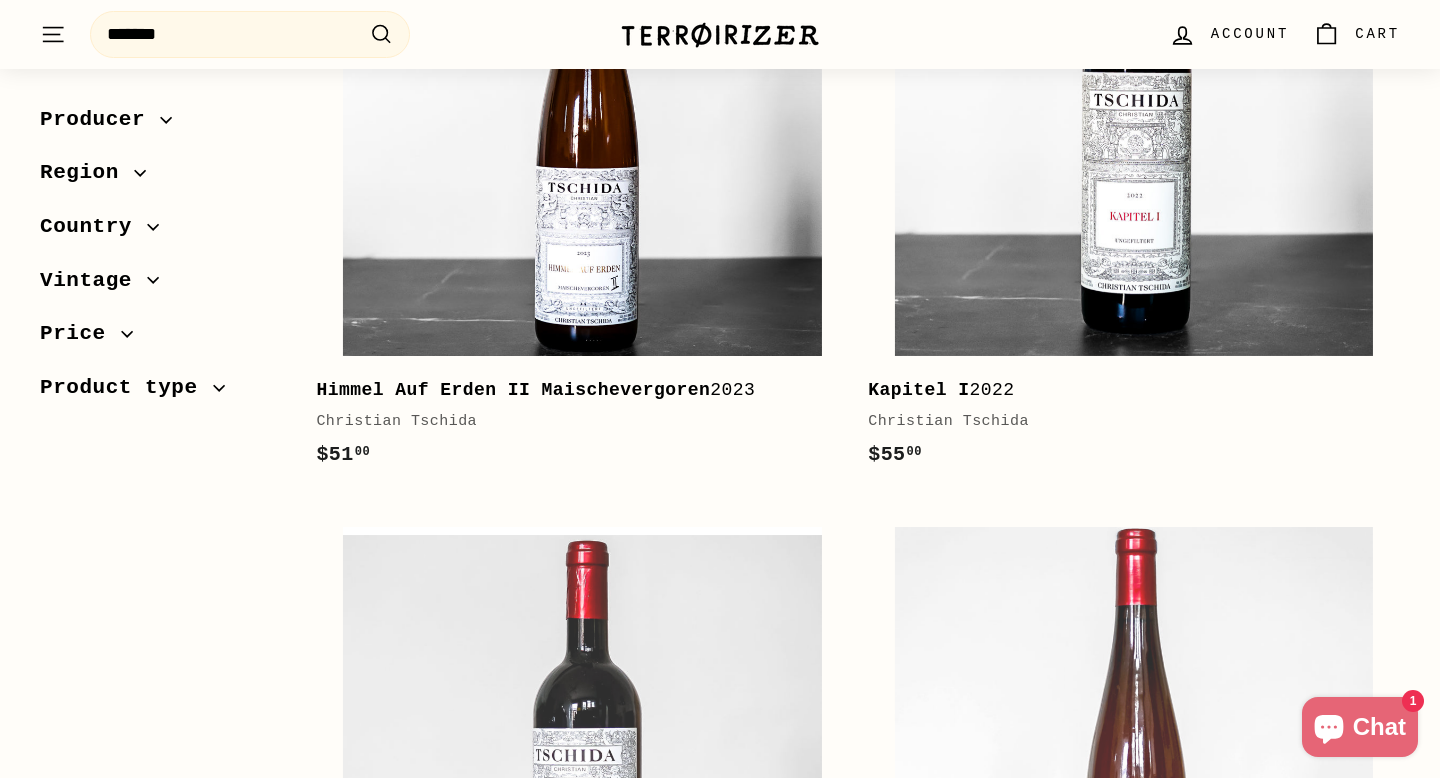 scroll, scrollTop: 749, scrollLeft: 0, axis: vertical 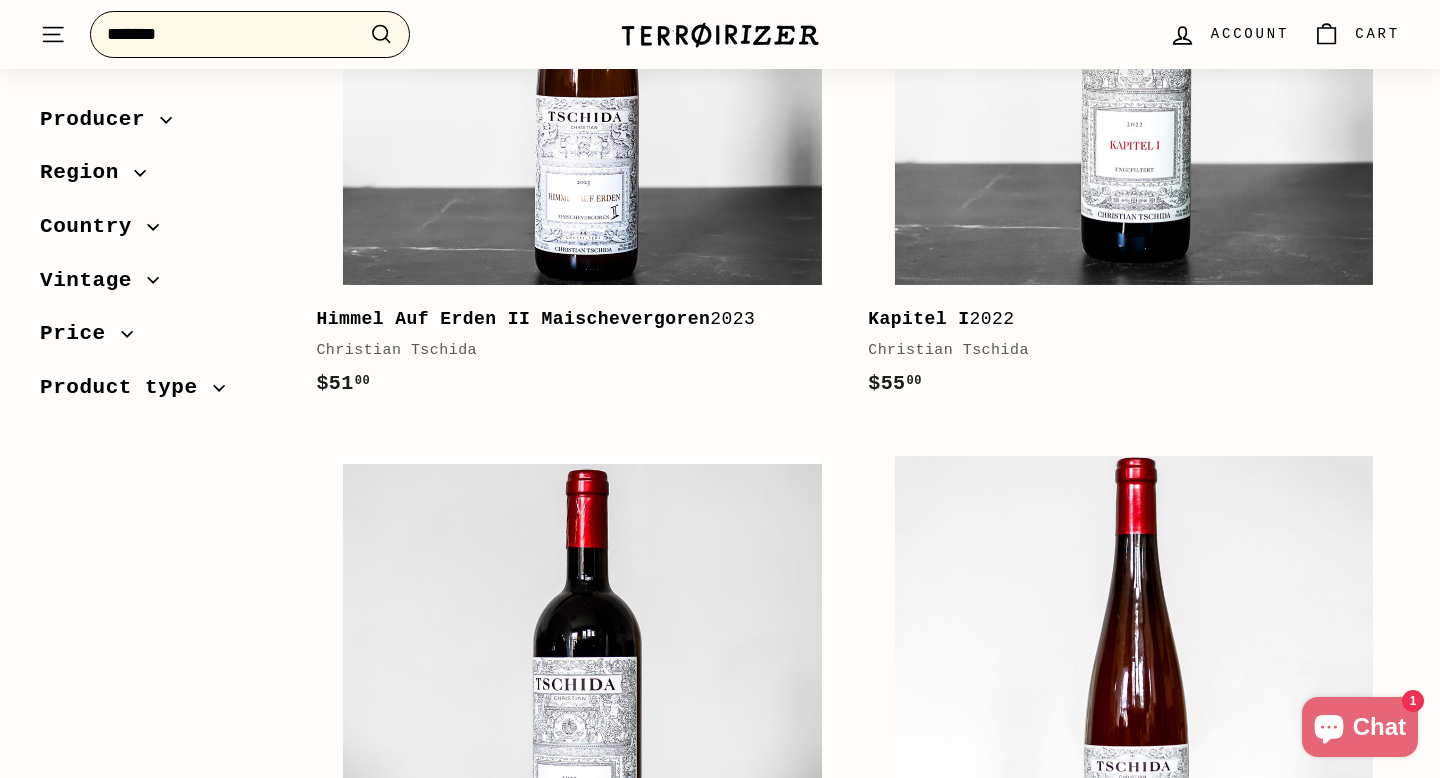 click on "*******" at bounding box center [250, 34] 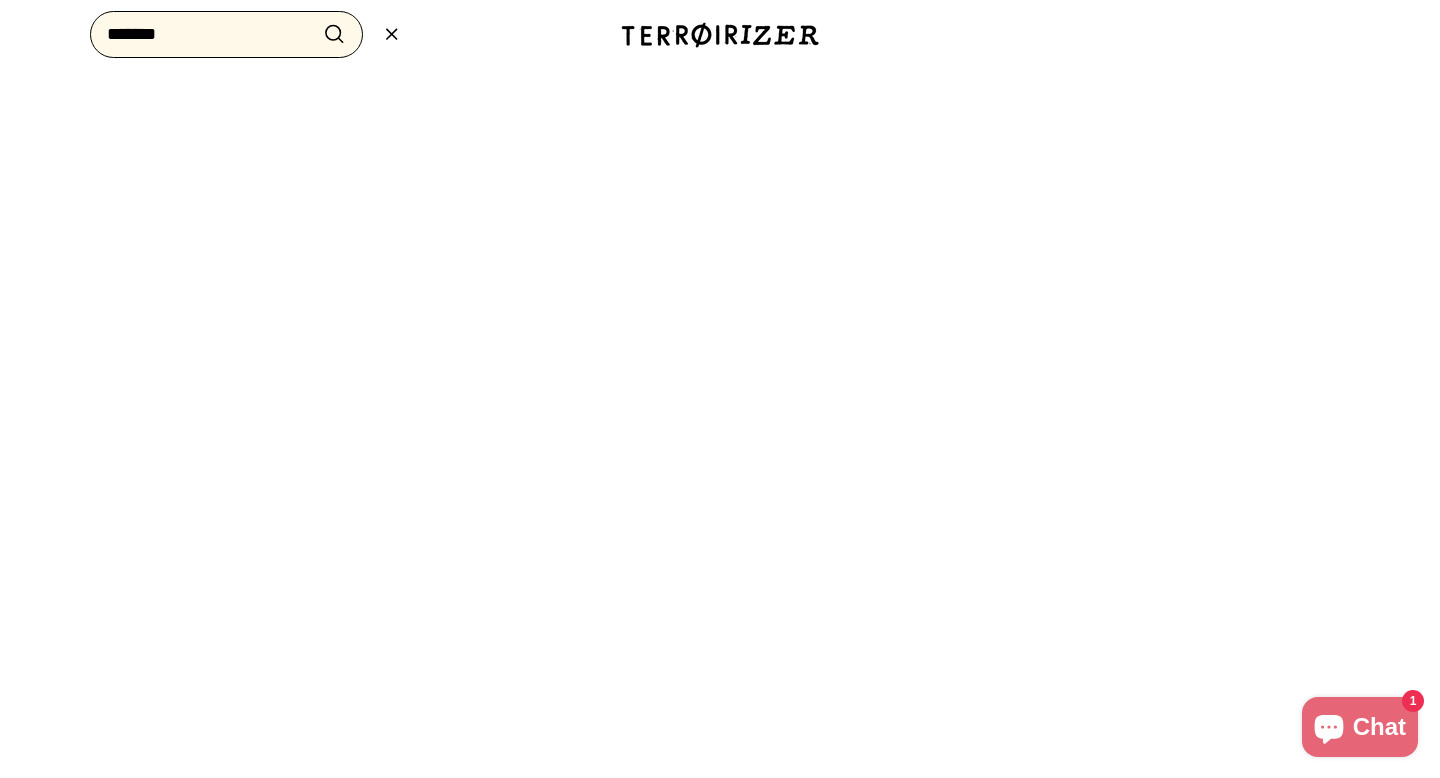type on "*******" 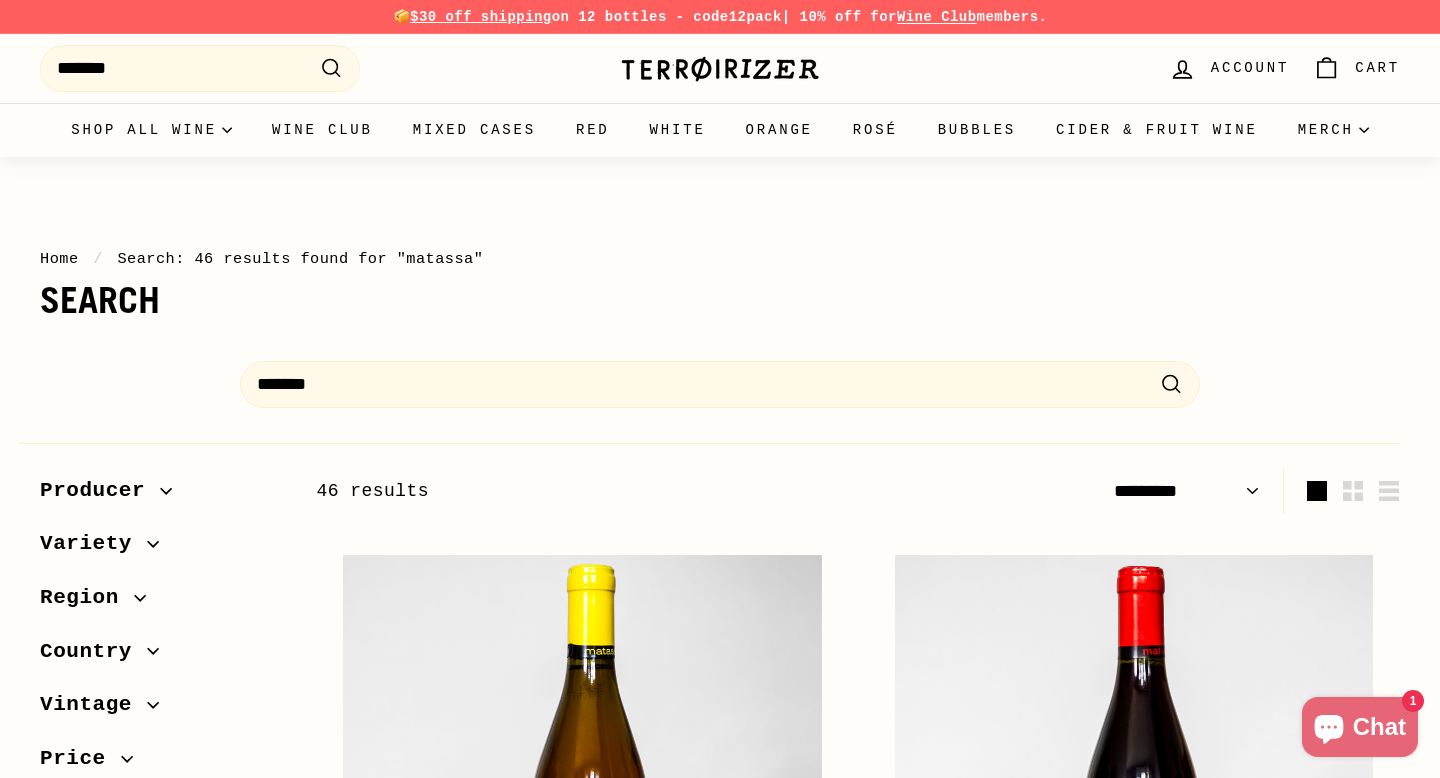 select on "*********" 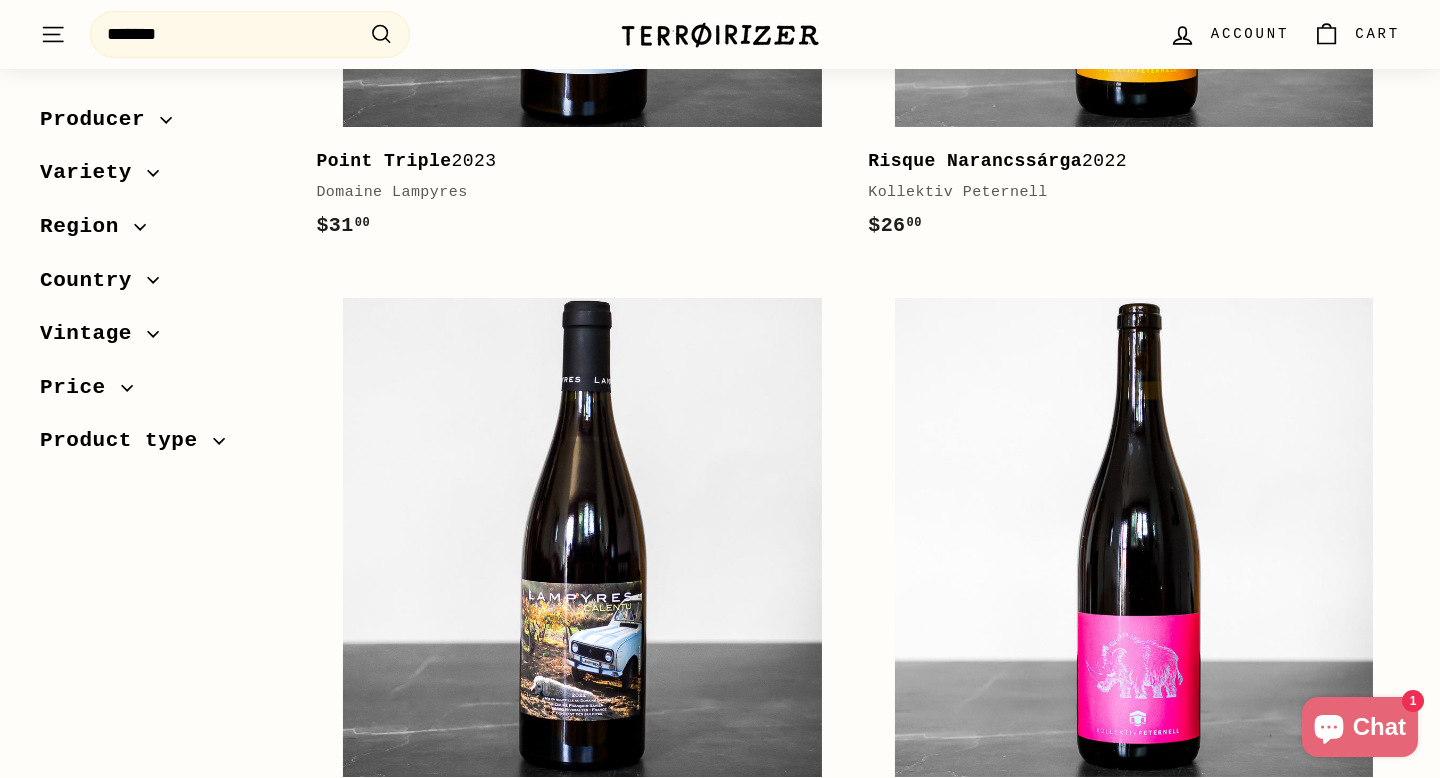 scroll, scrollTop: 1690, scrollLeft: 0, axis: vertical 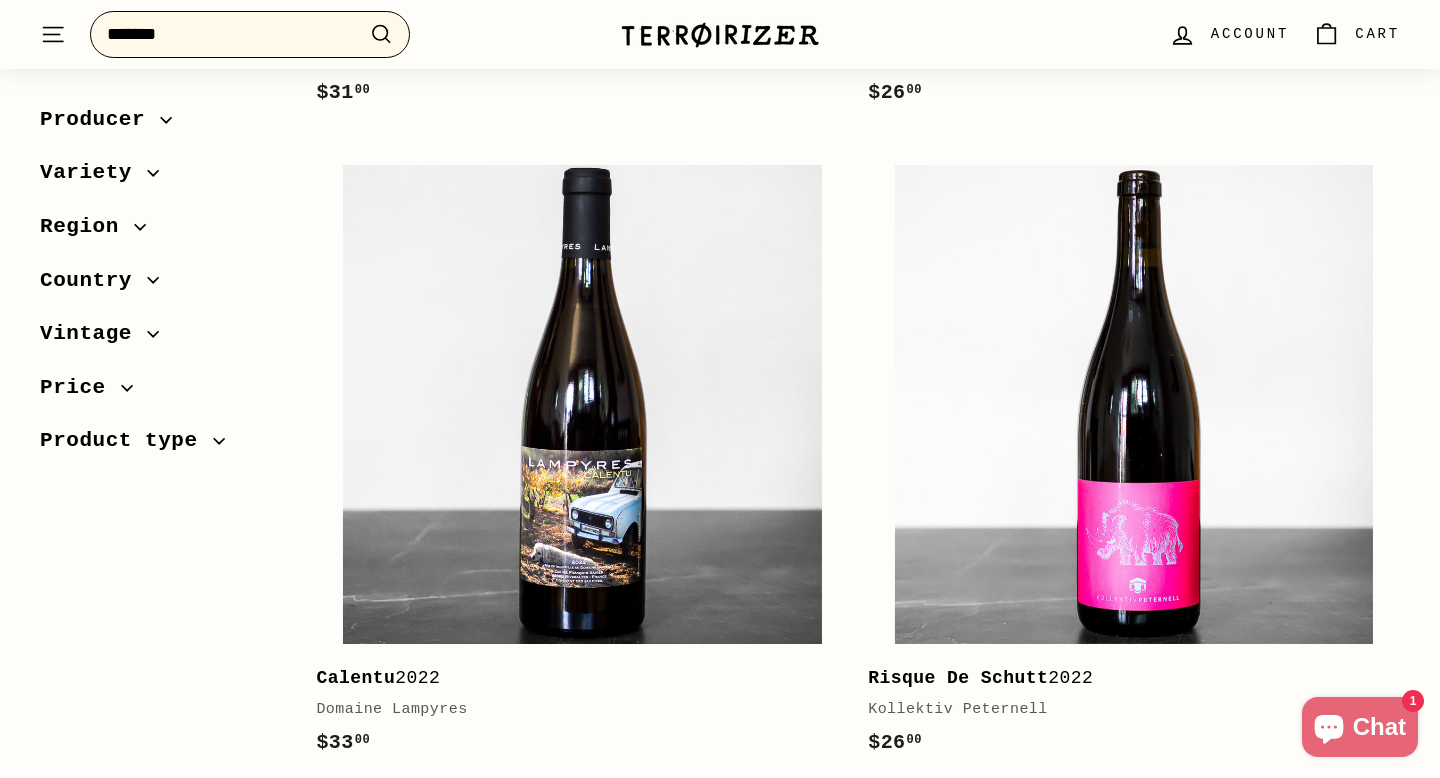 click on "*******" at bounding box center (250, 34) 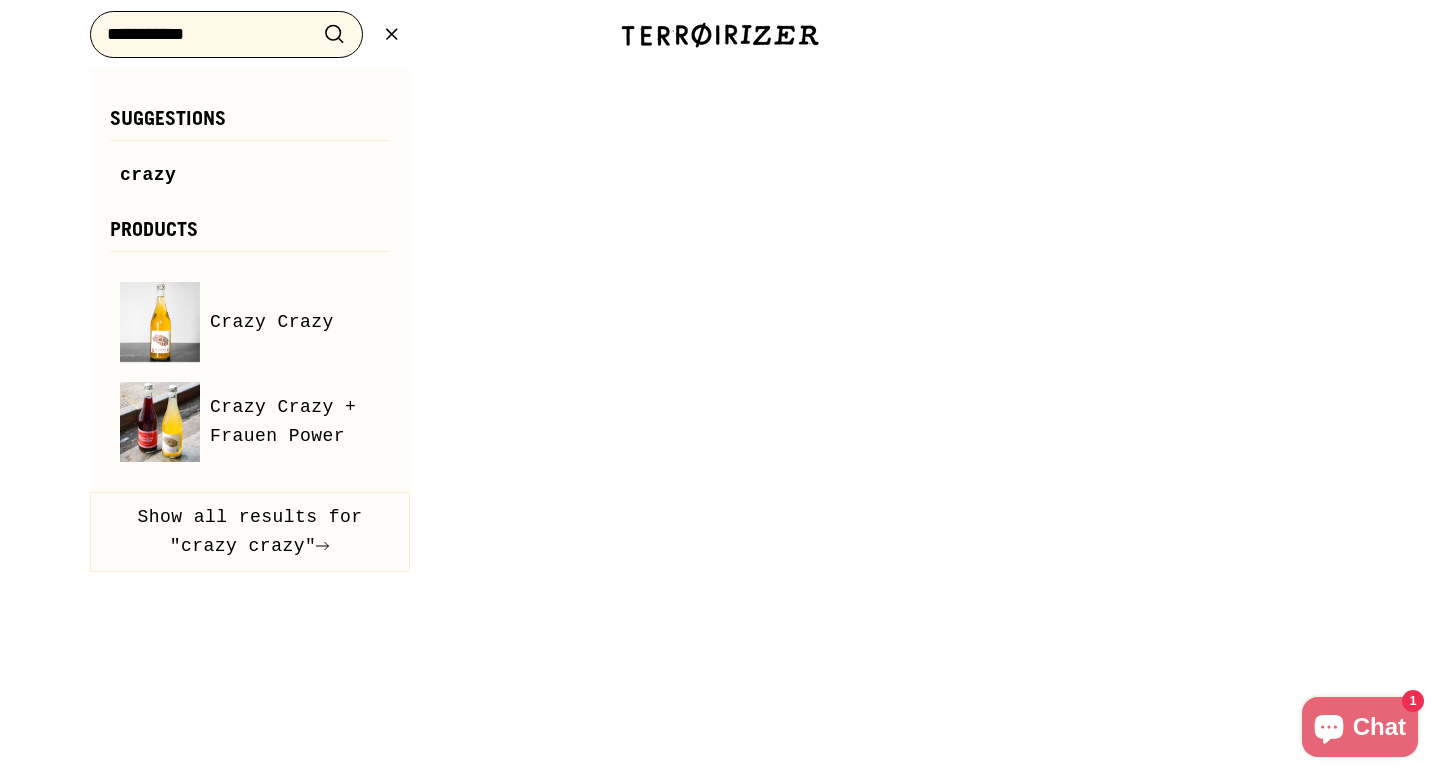 type on "**********" 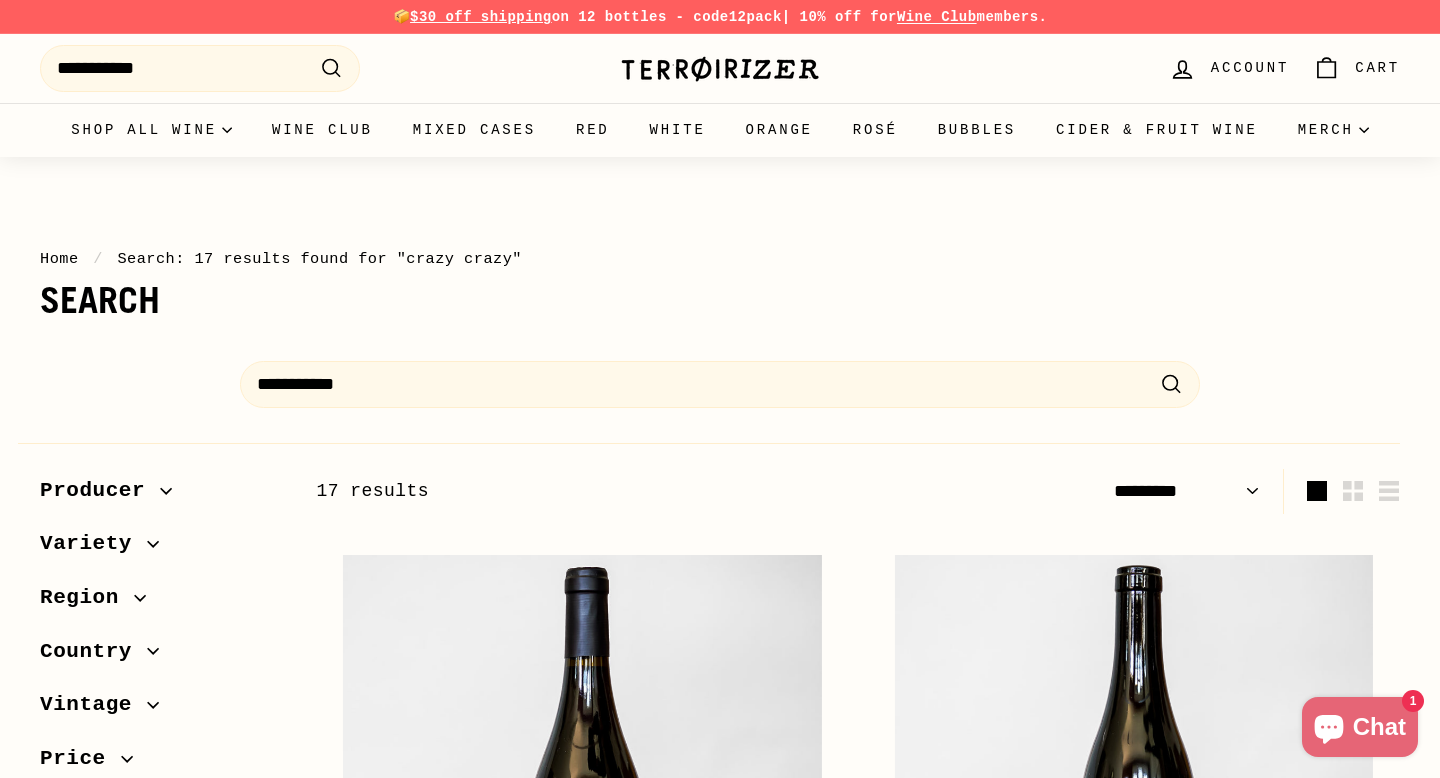 select on "*********" 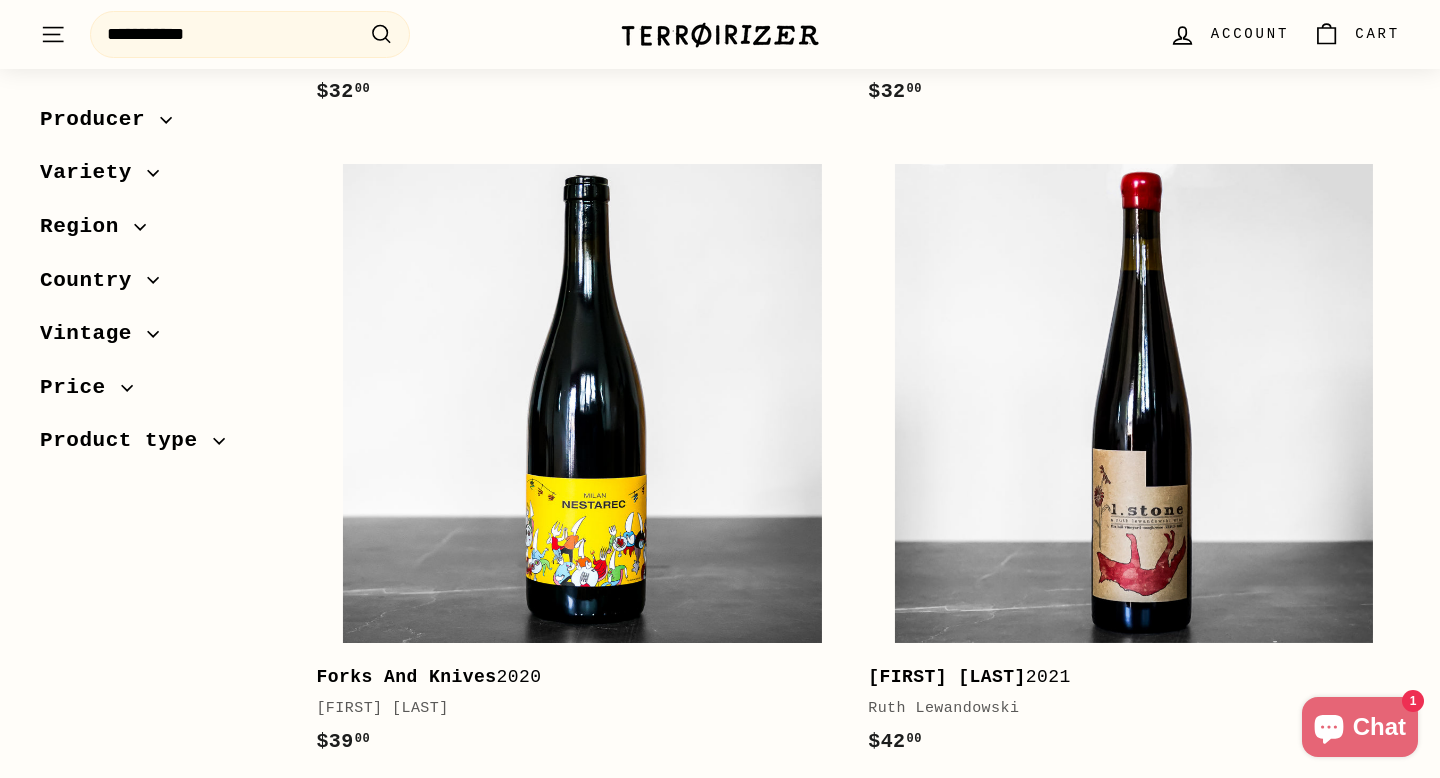 scroll, scrollTop: 1043, scrollLeft: 0, axis: vertical 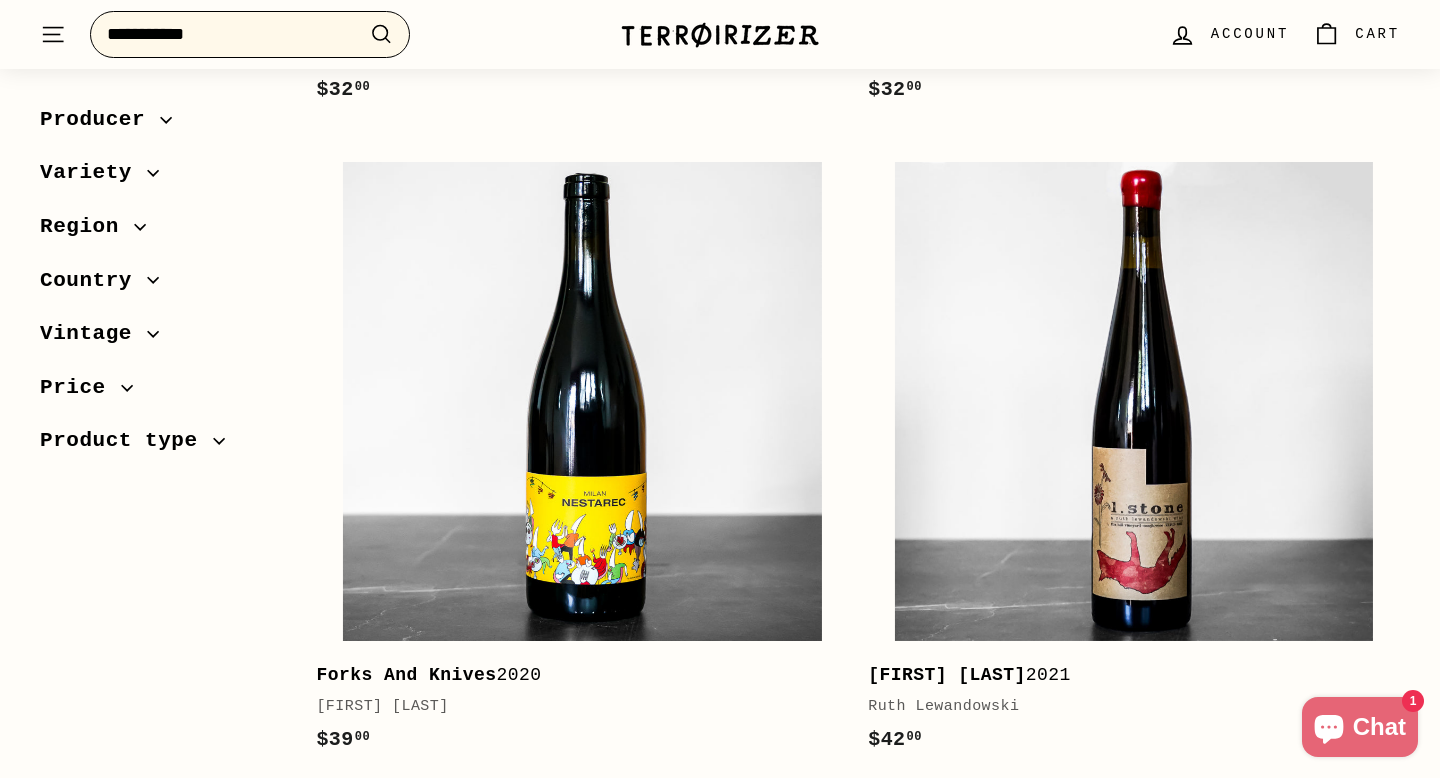 click on "**********" at bounding box center [250, 34] 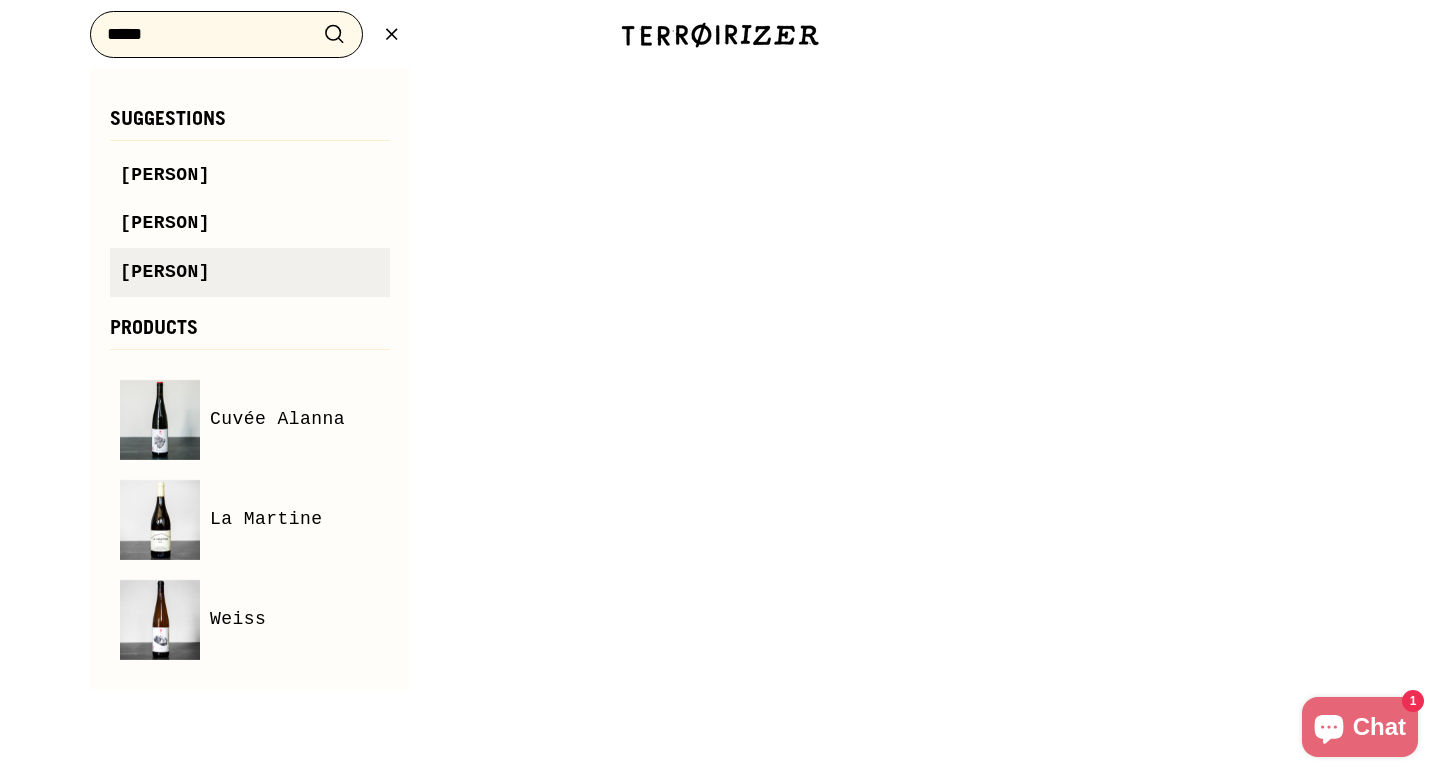 click on ".cls-1{fill:none;stroke:#000;stroke-miterlimit:10;stroke-width:2px}
Search" at bounding box center (334, 34) 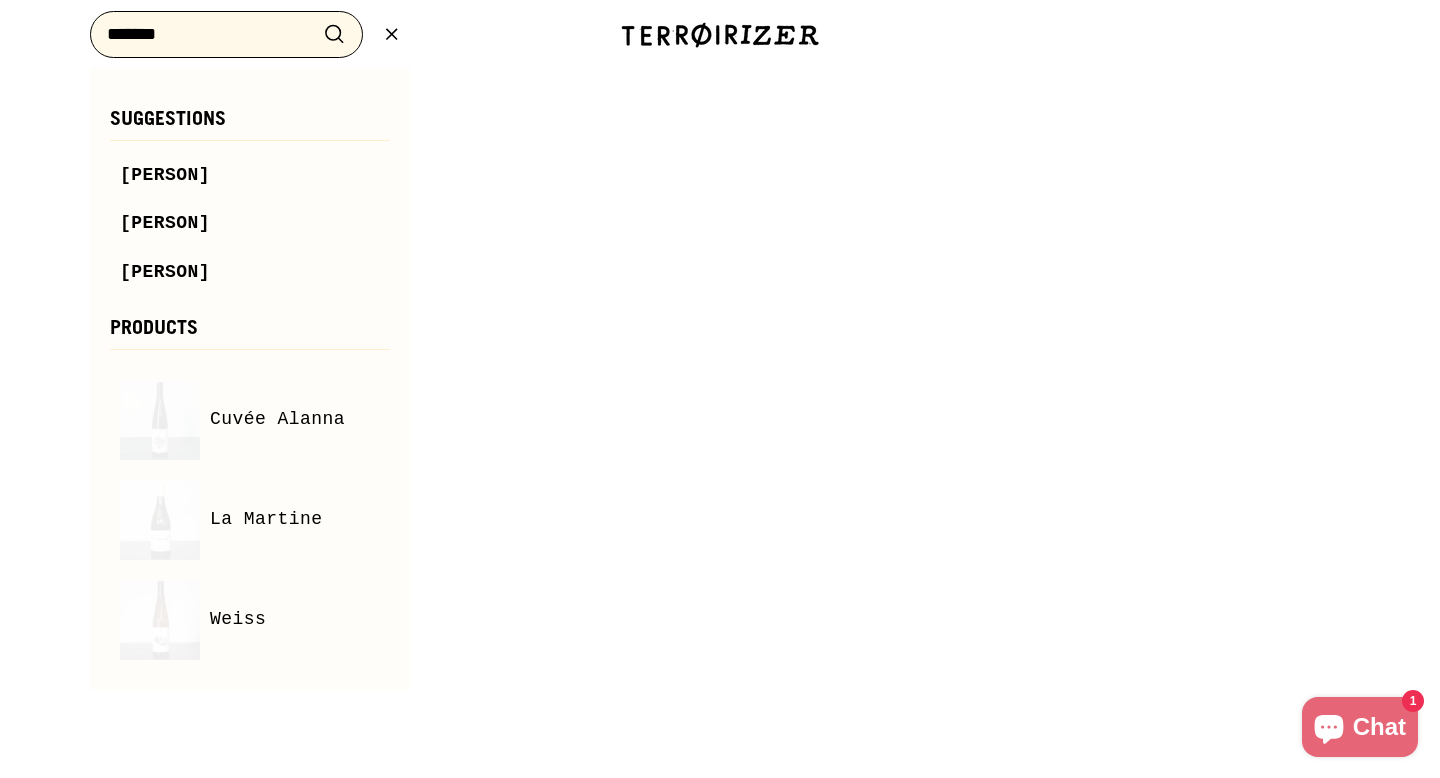 type on "*******" 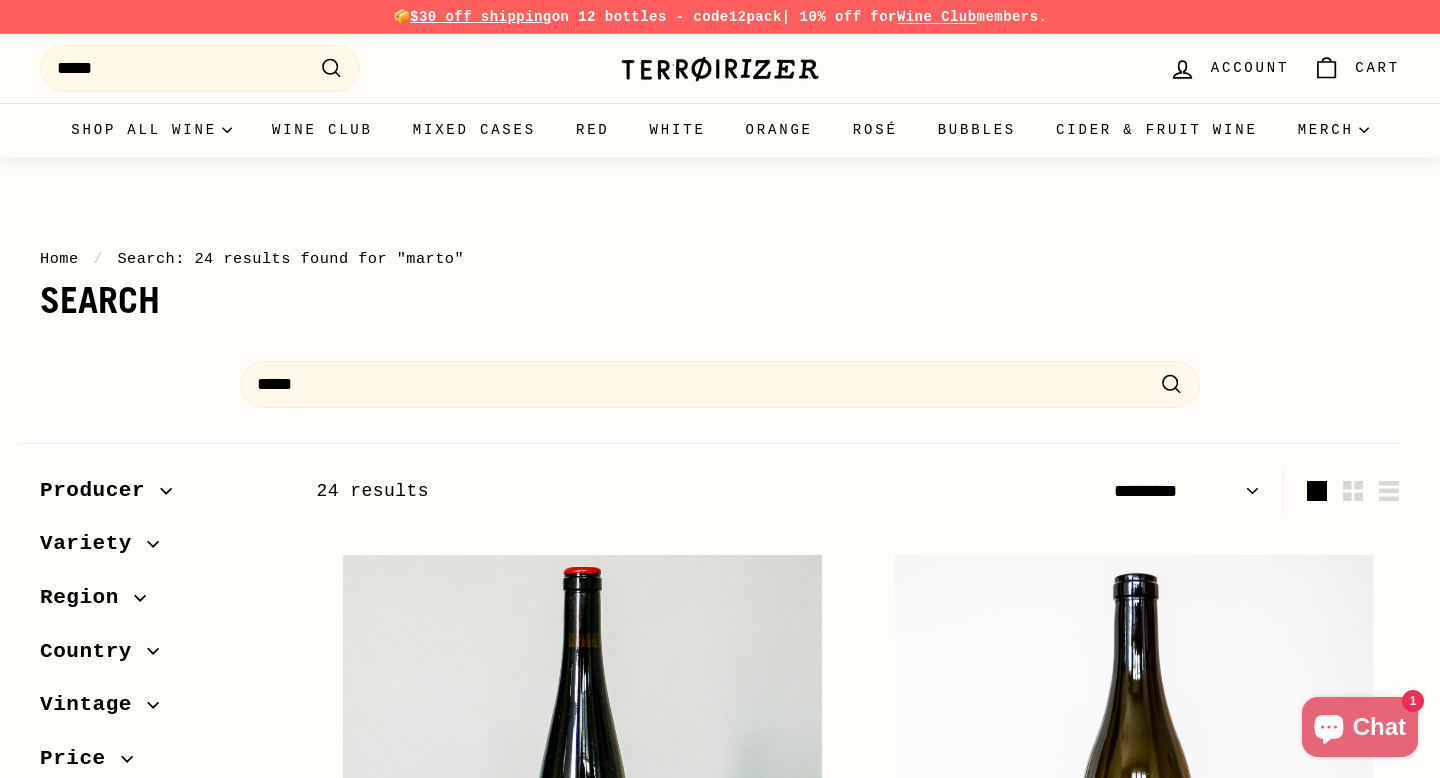 select on "*********" 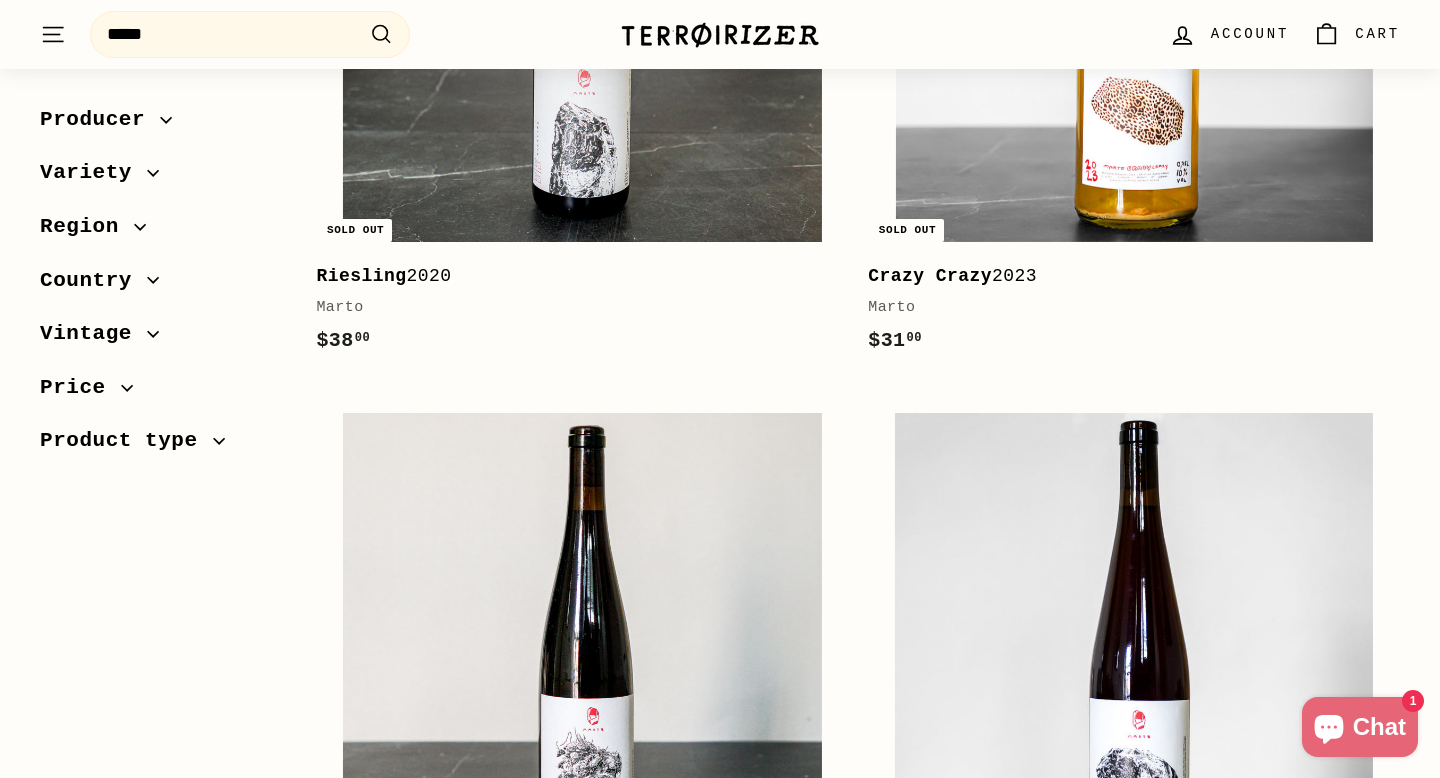 scroll, scrollTop: 2068, scrollLeft: 0, axis: vertical 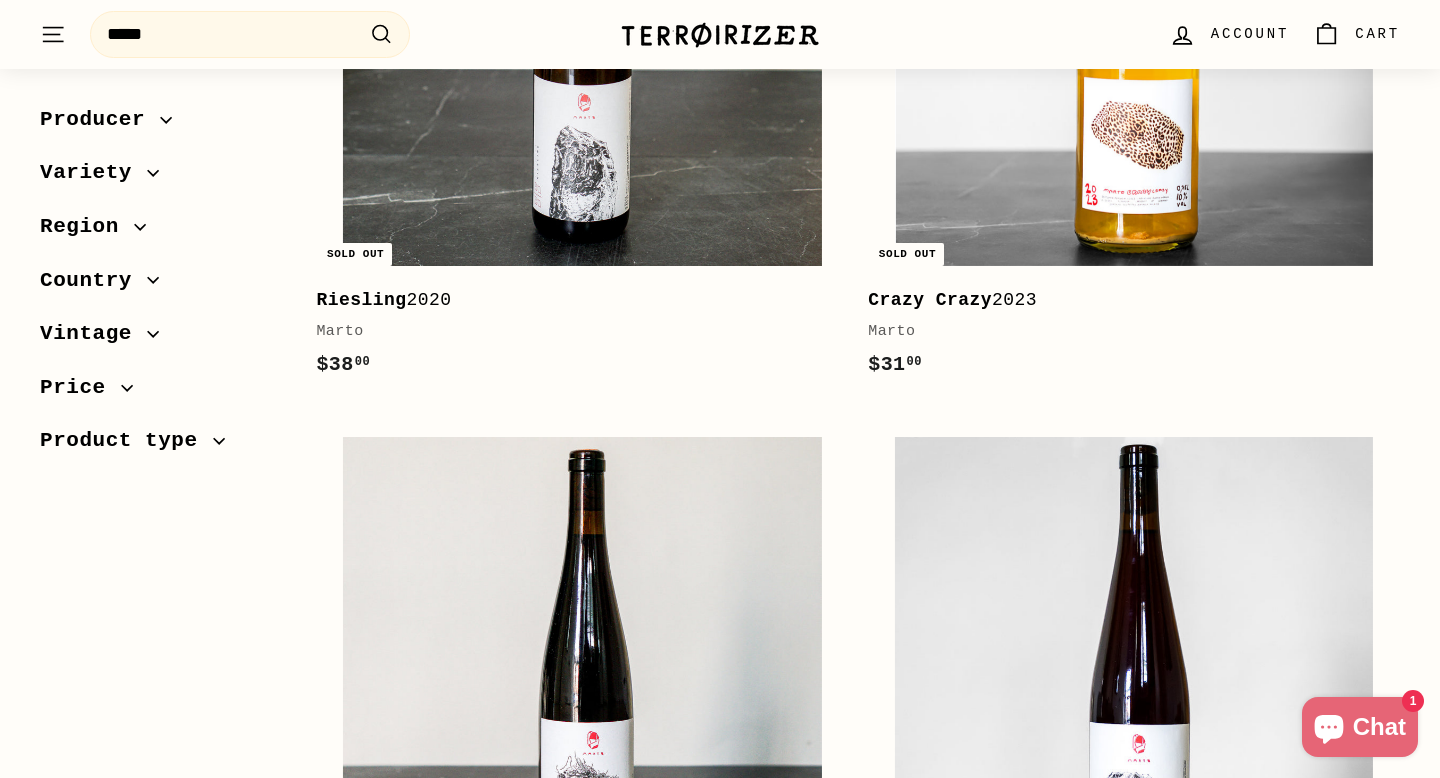 click at bounding box center (720, 35) 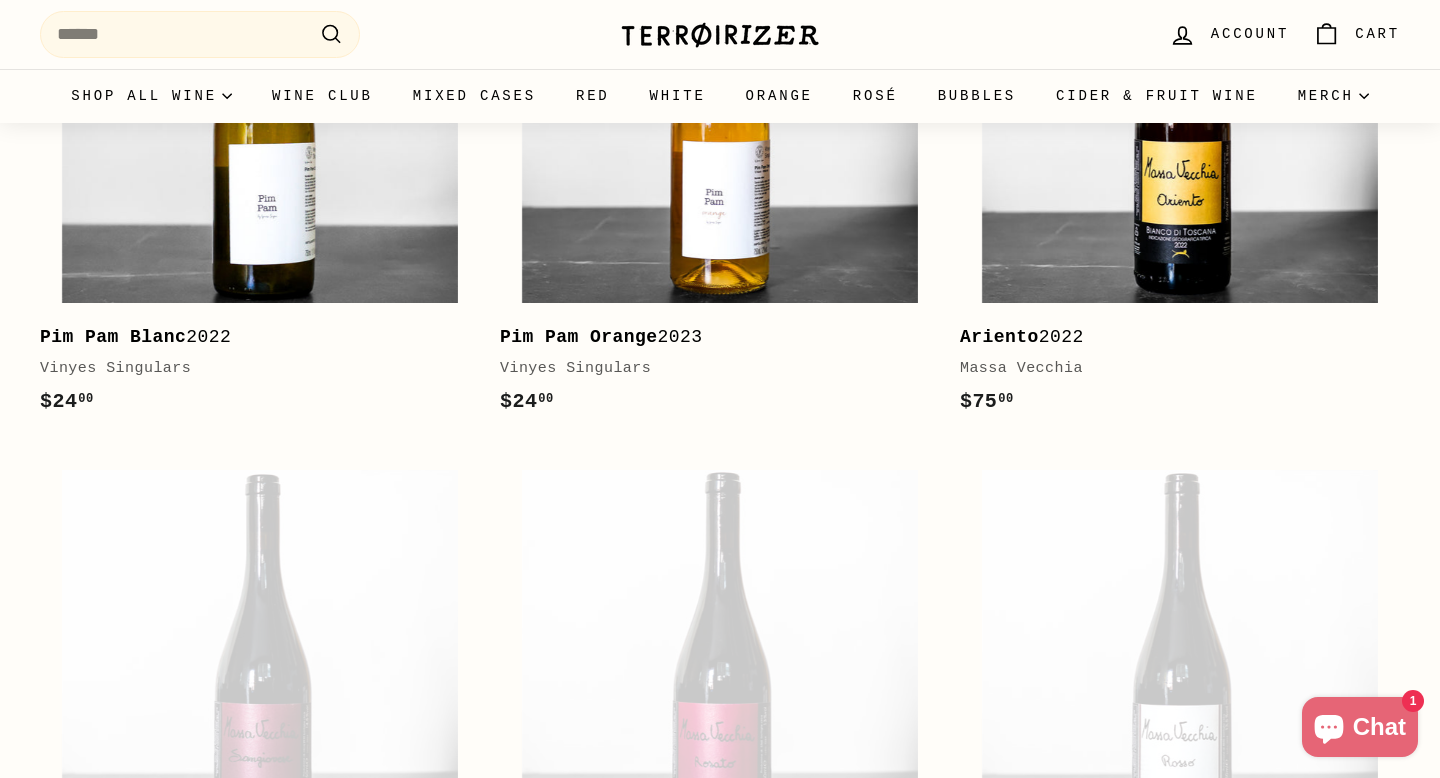 scroll, scrollTop: 0, scrollLeft: 0, axis: both 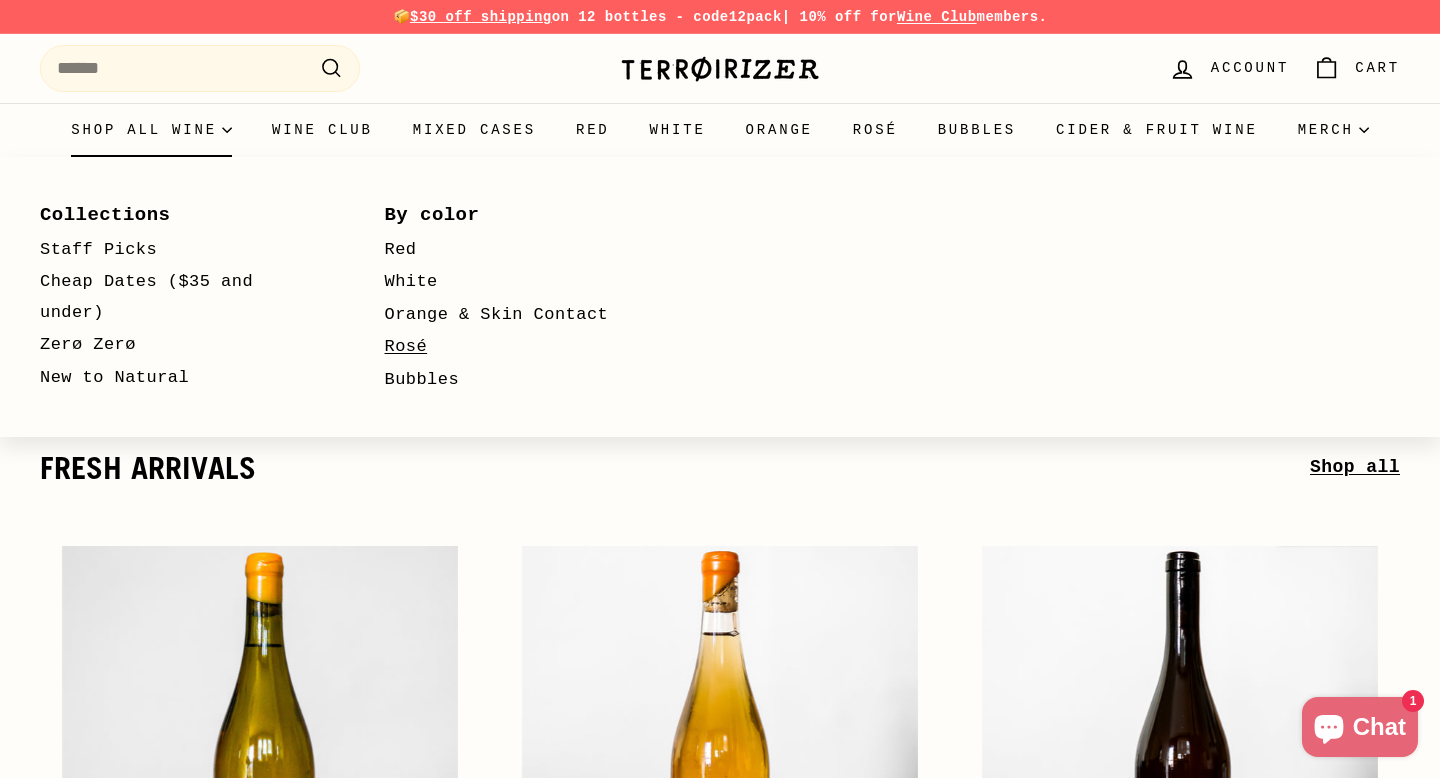 click on "Rosé" at bounding box center [528, 347] 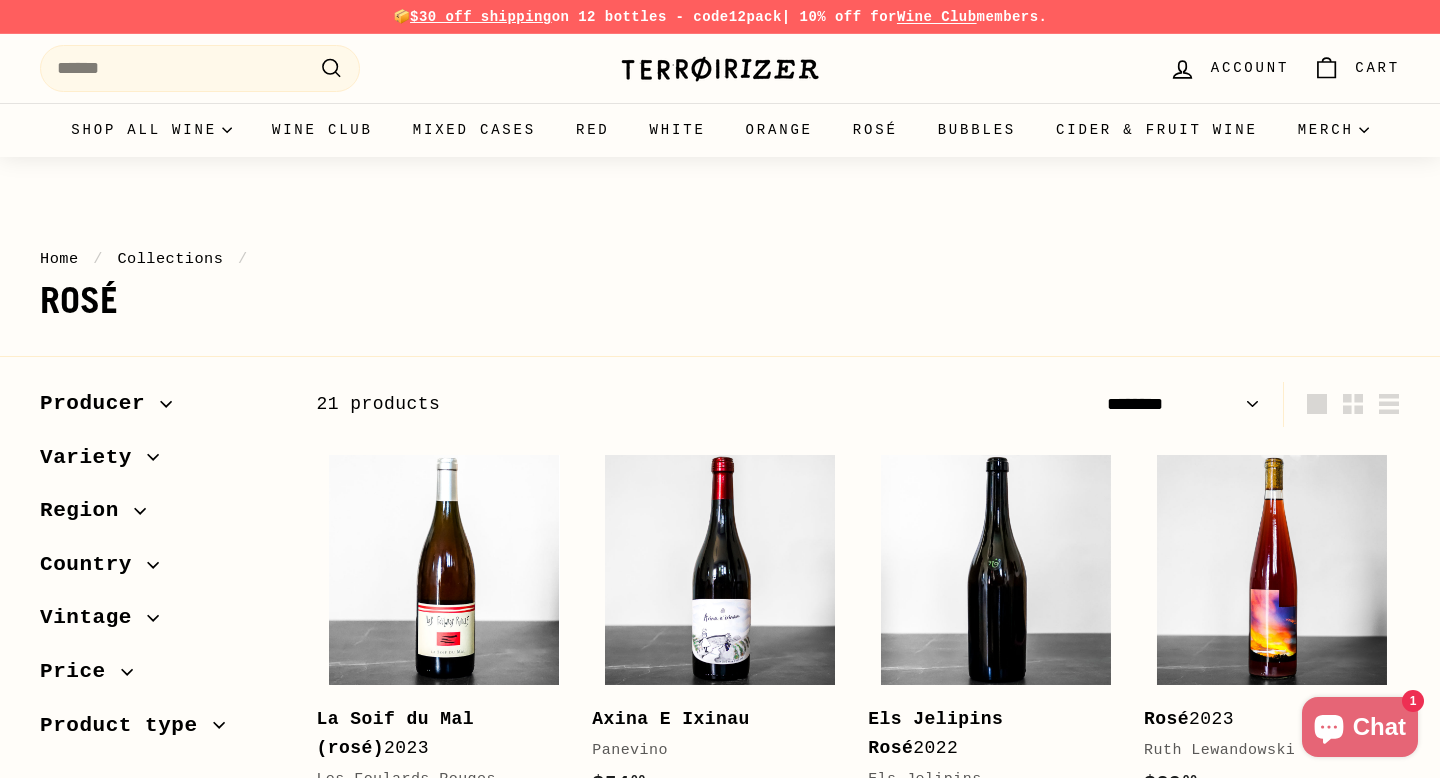 select on "******" 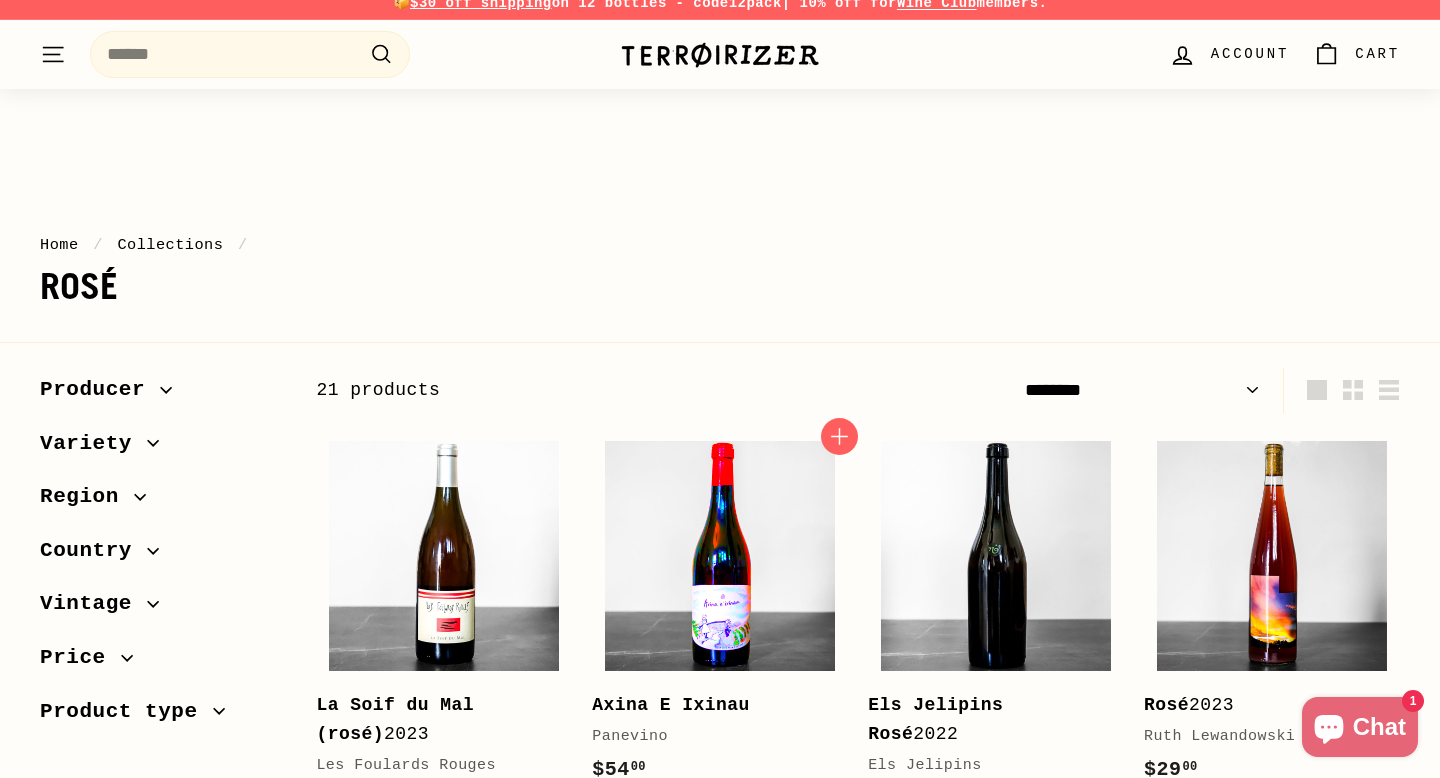 scroll, scrollTop: 0, scrollLeft: 0, axis: both 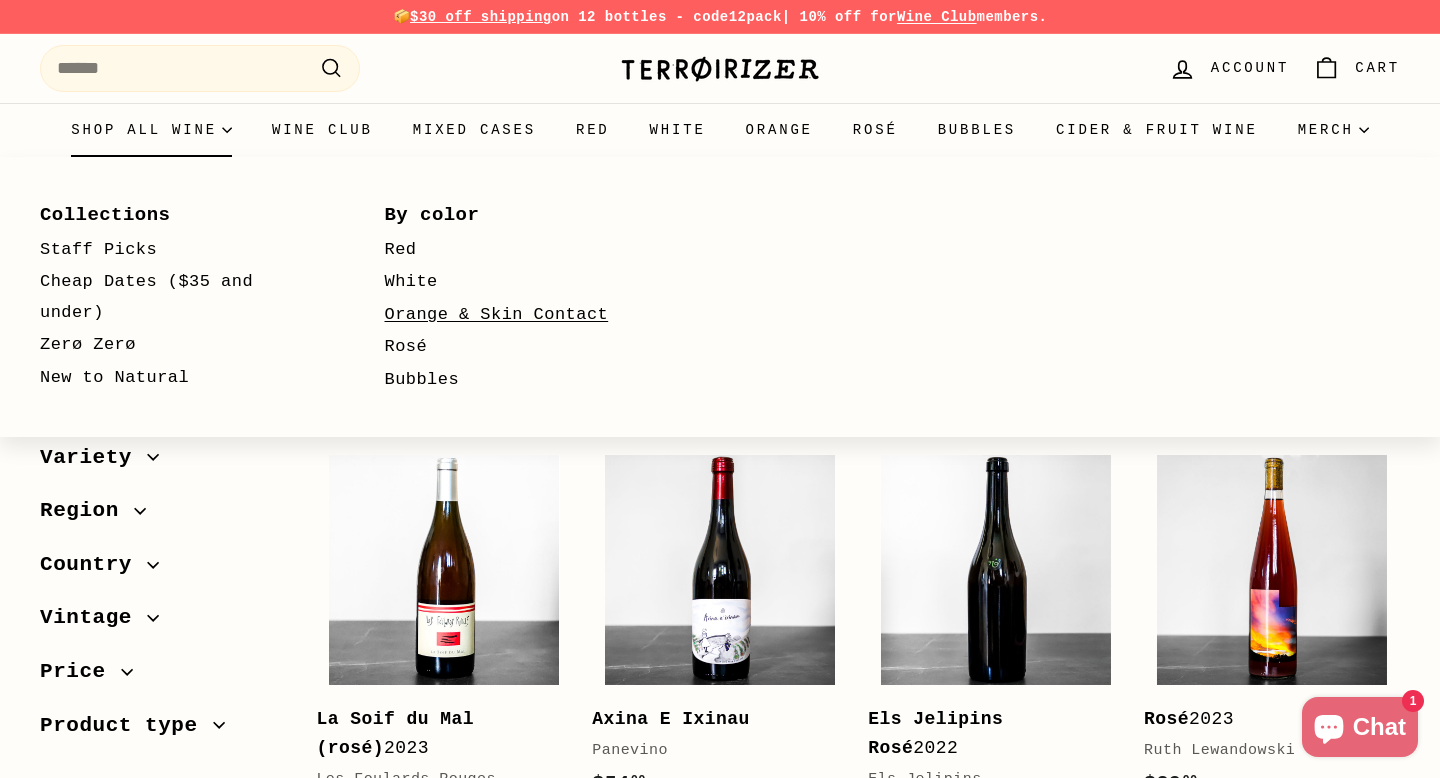 click on "Orange & Skin Contact" at bounding box center [528, 315] 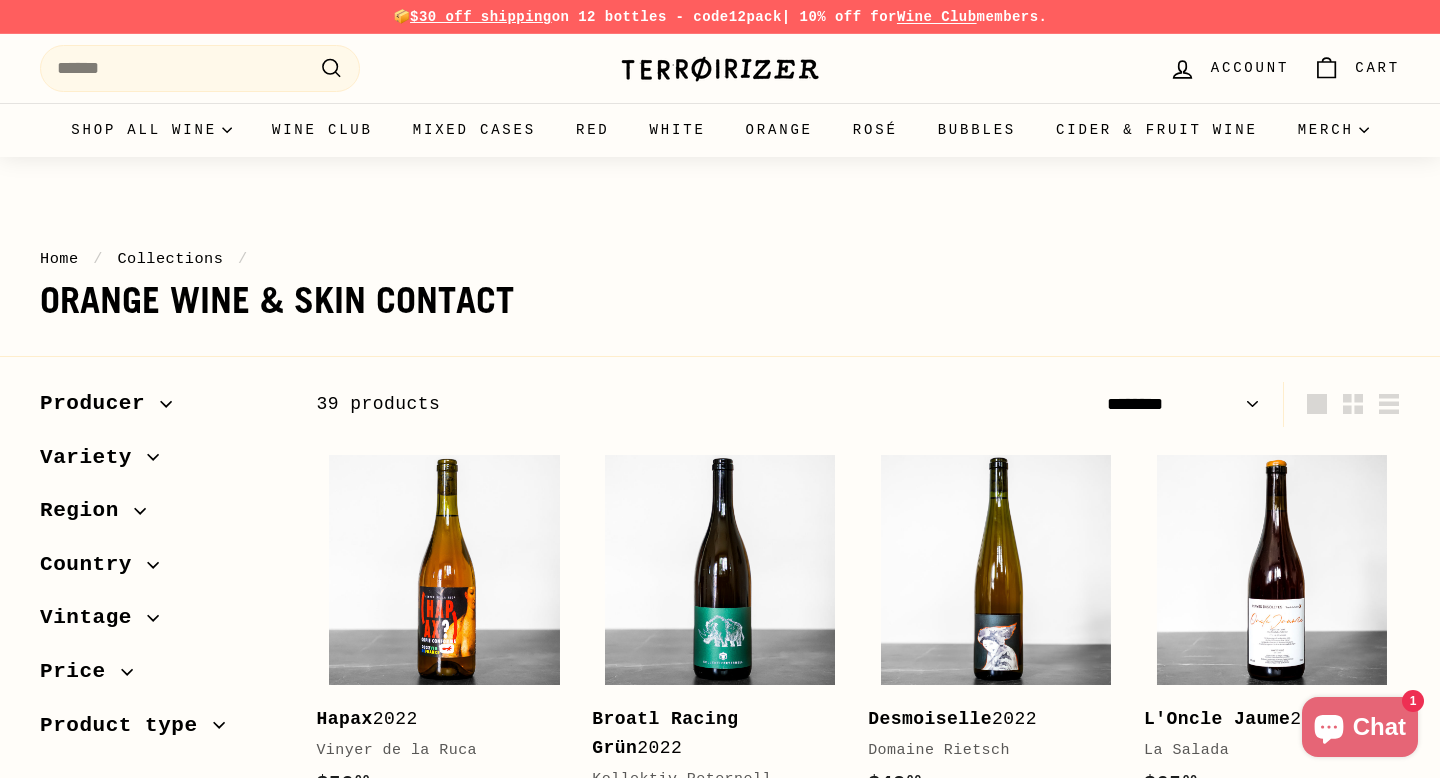 select on "******" 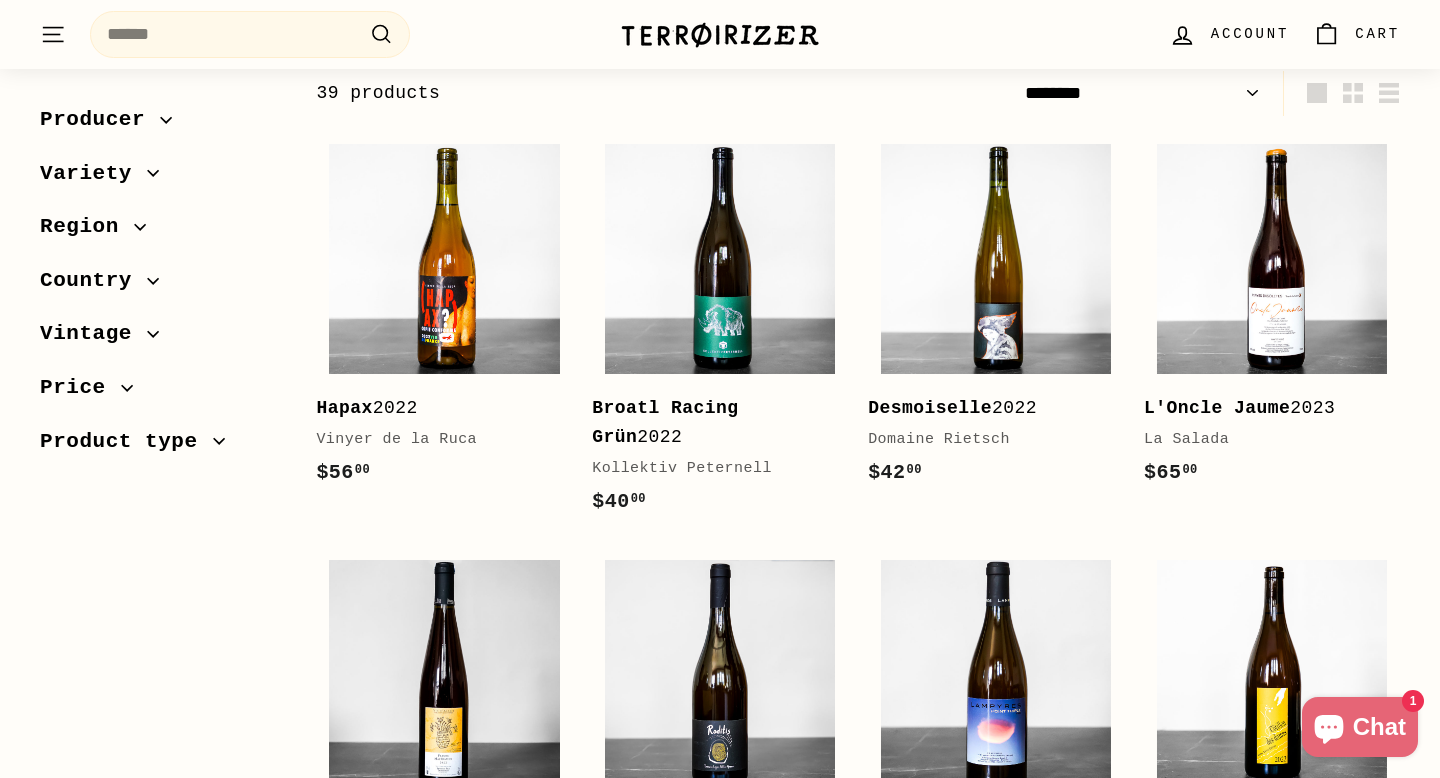 scroll, scrollTop: 0, scrollLeft: 0, axis: both 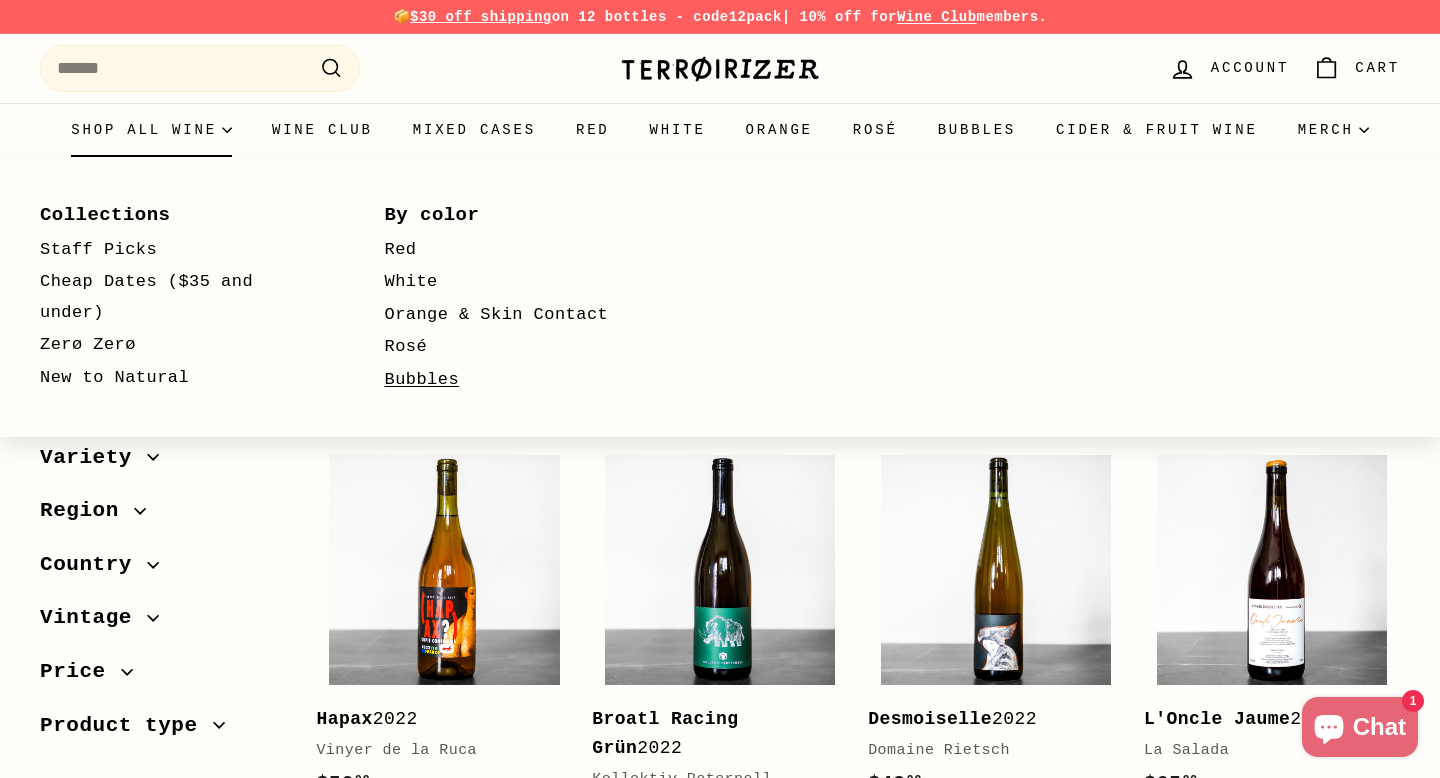 click on "Bubbles" at bounding box center (528, 380) 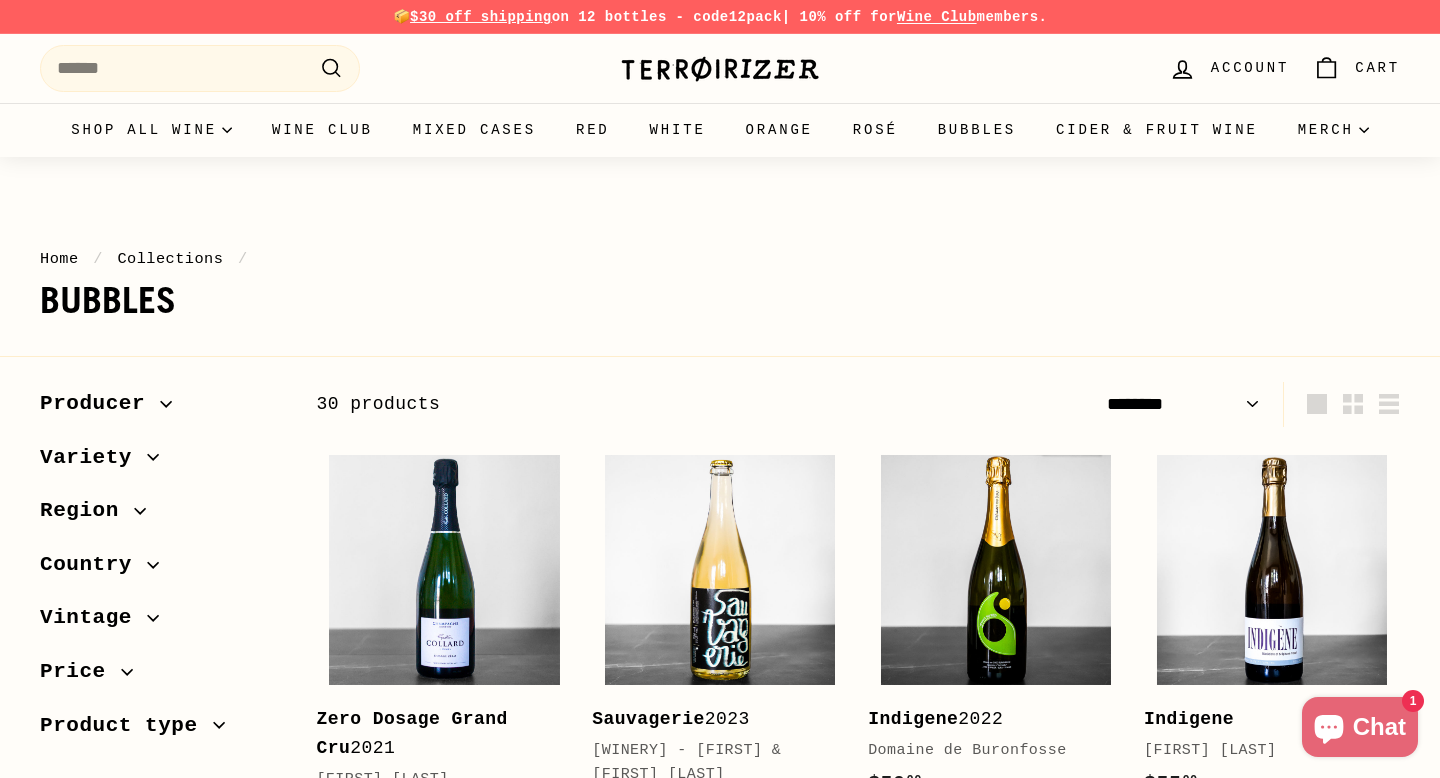 select on "******" 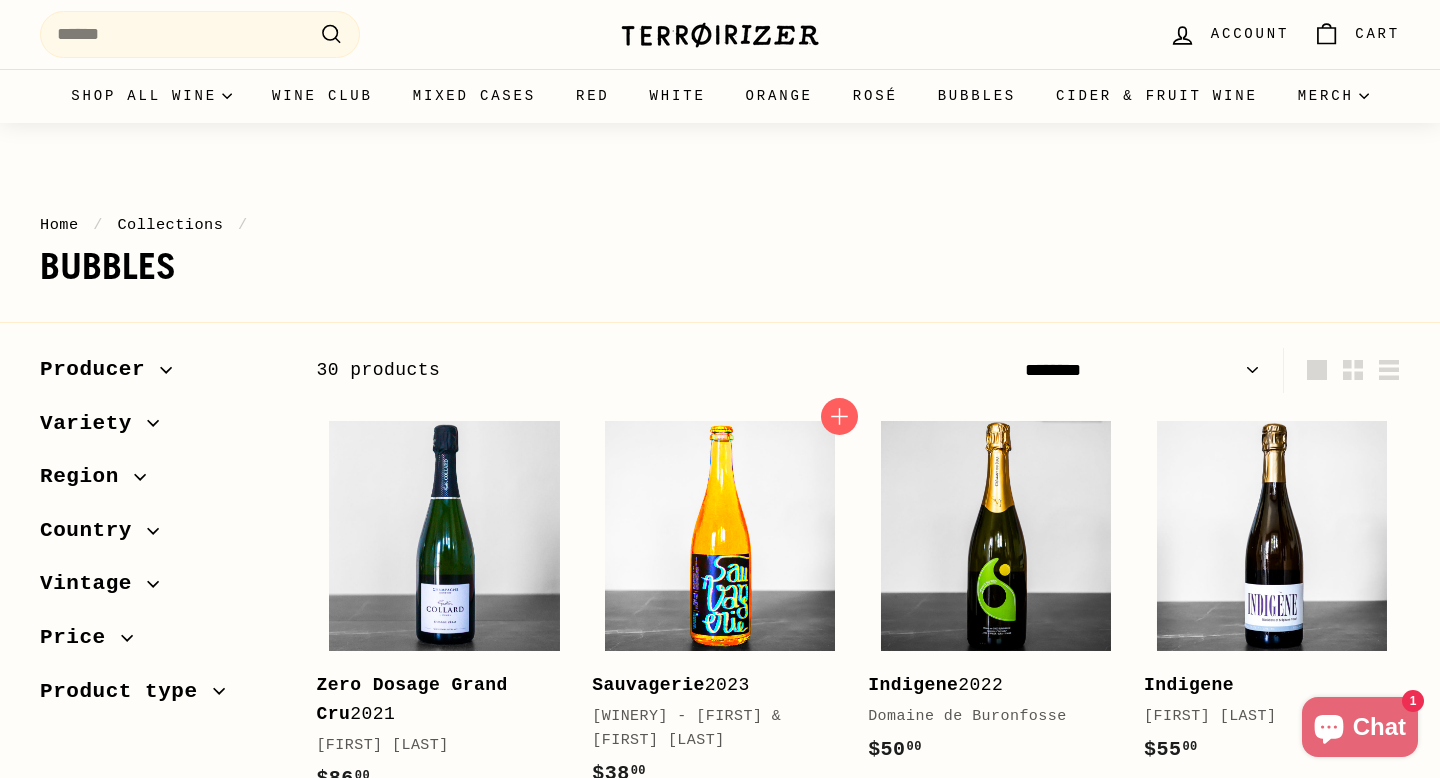 scroll, scrollTop: 37, scrollLeft: 0, axis: vertical 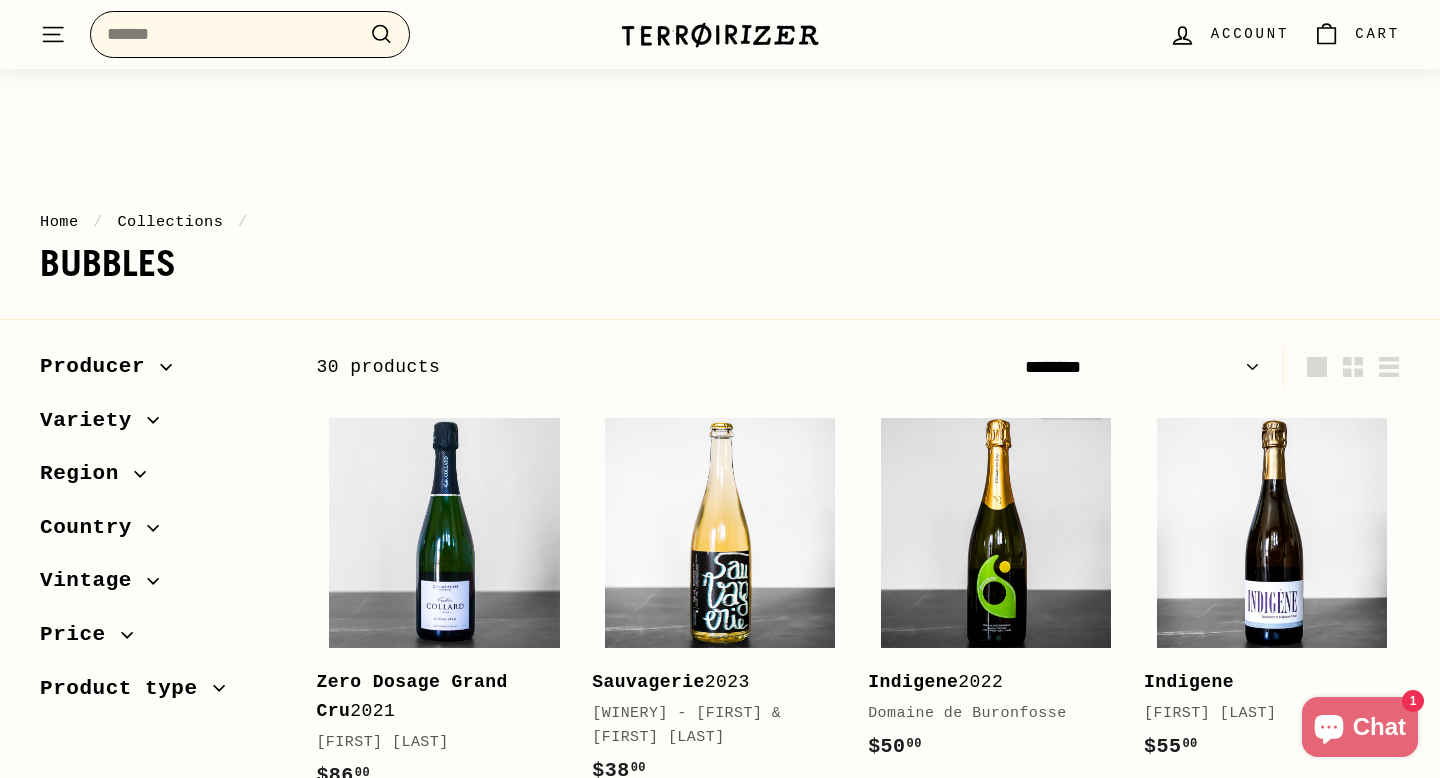 click on "Search" at bounding box center [250, 34] 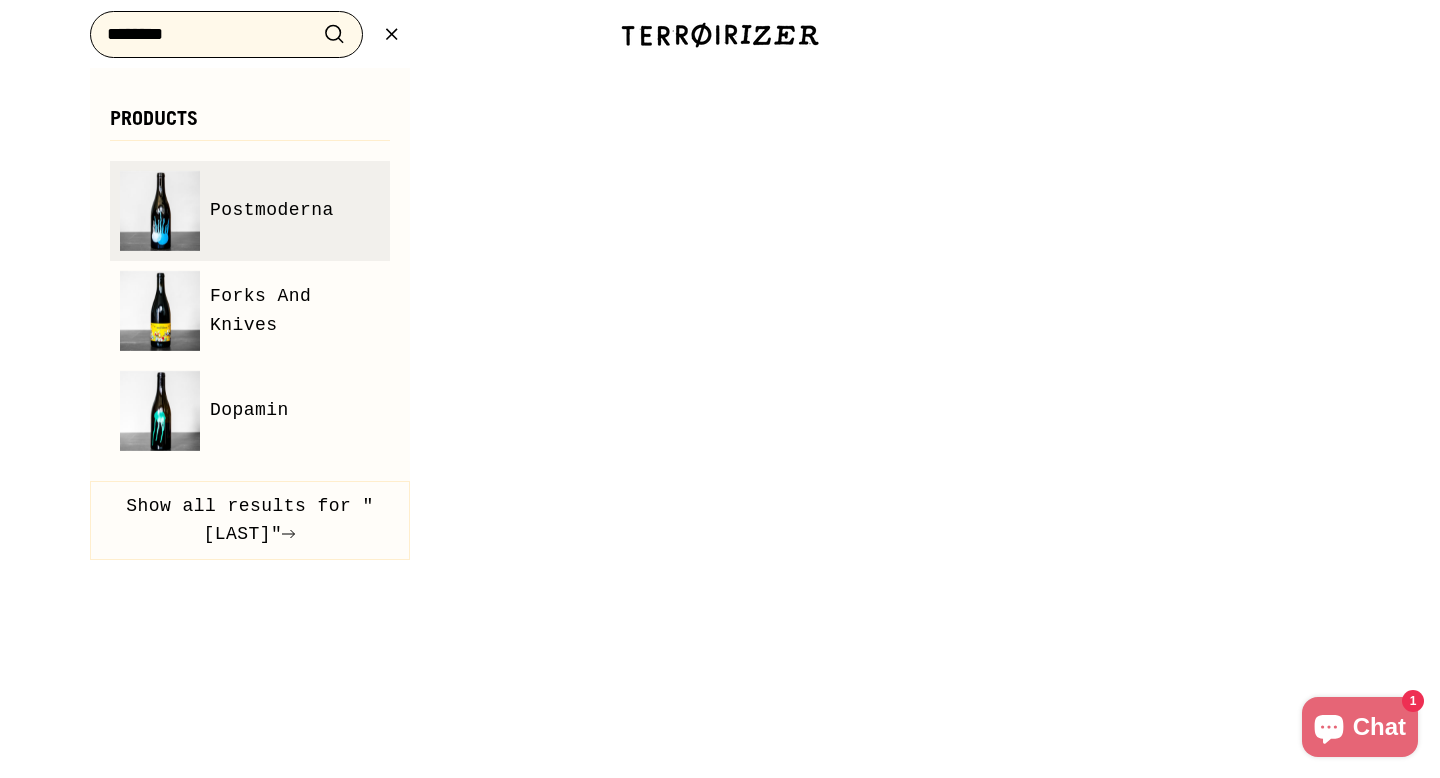 type on "********" 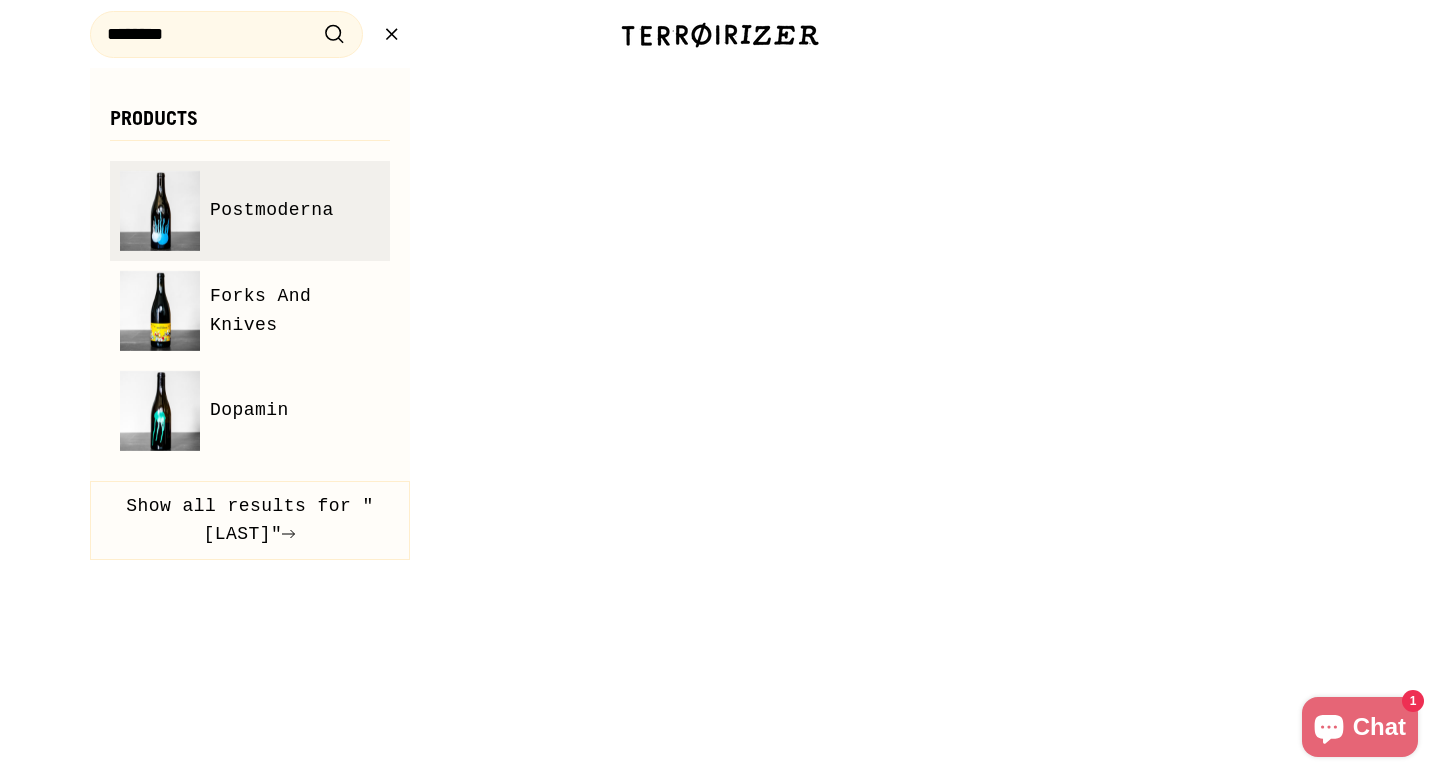 click on "Postmoderna" at bounding box center [272, 210] 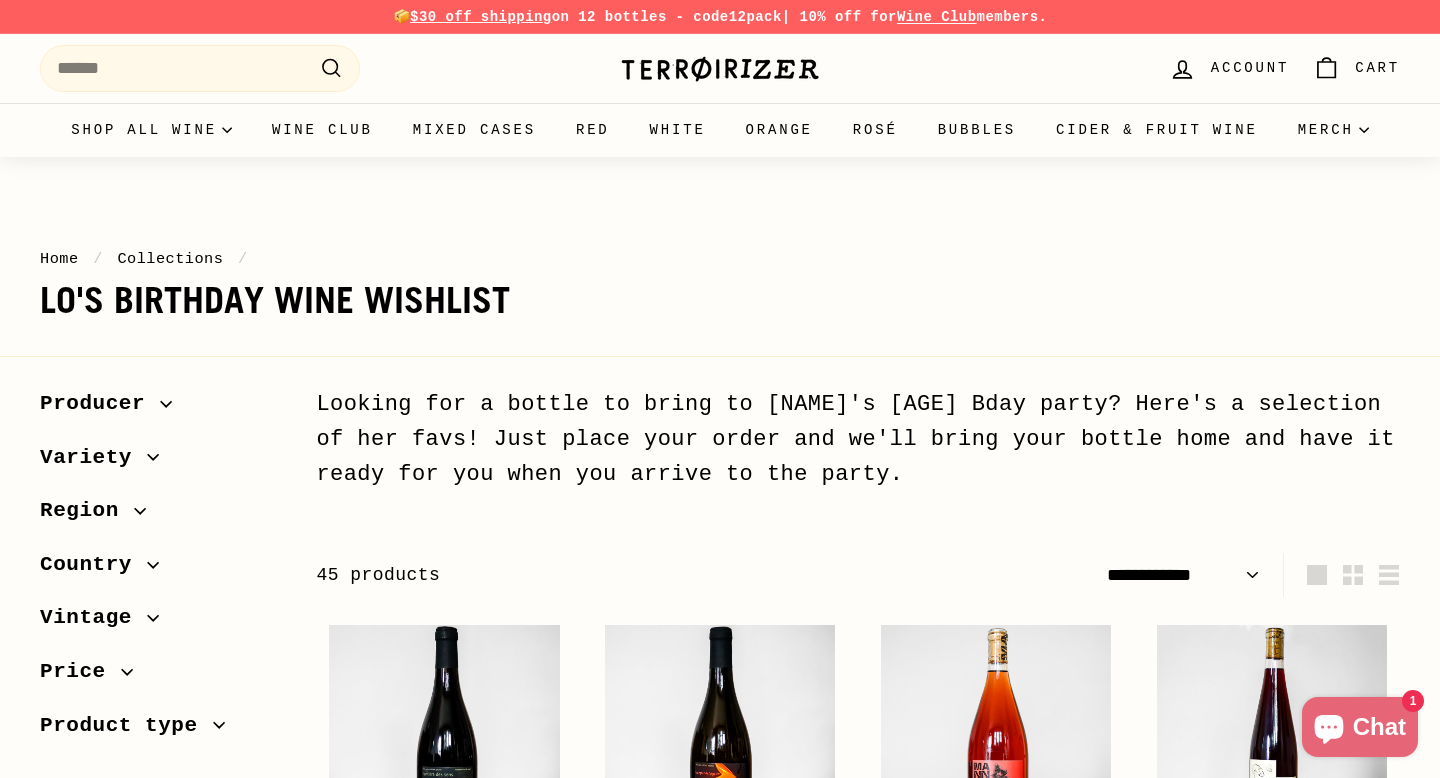 select on "**********" 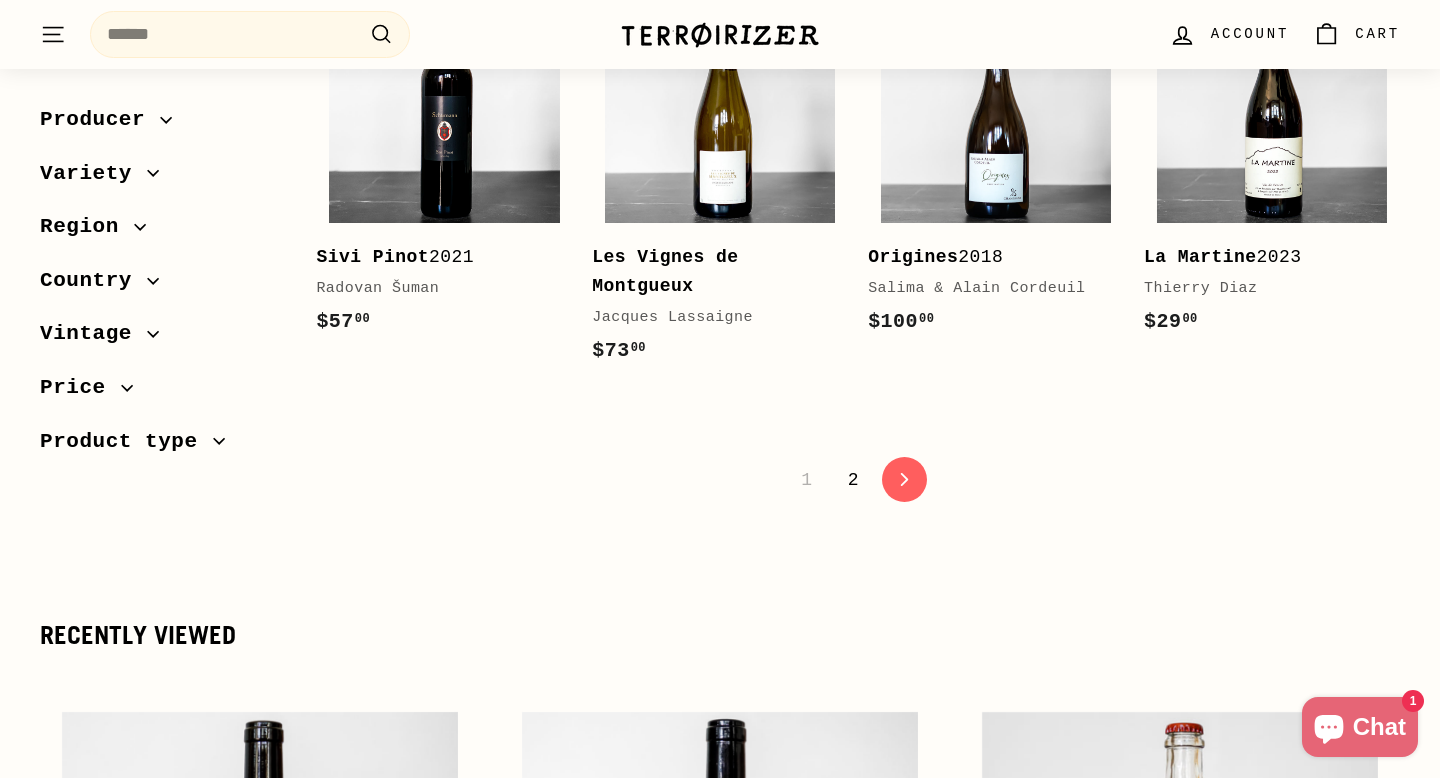 scroll, scrollTop: 4319, scrollLeft: 0, axis: vertical 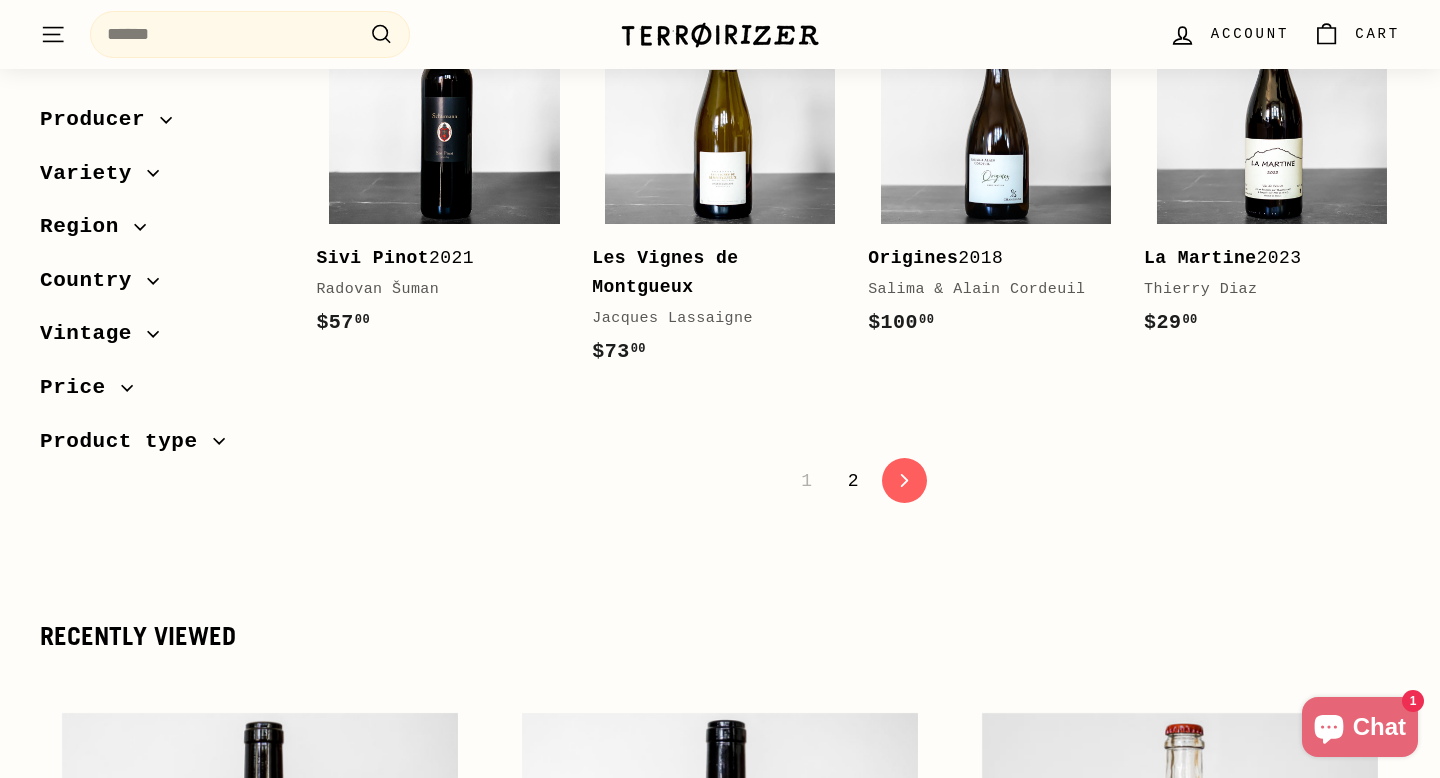 click on "2" at bounding box center [853, 481] 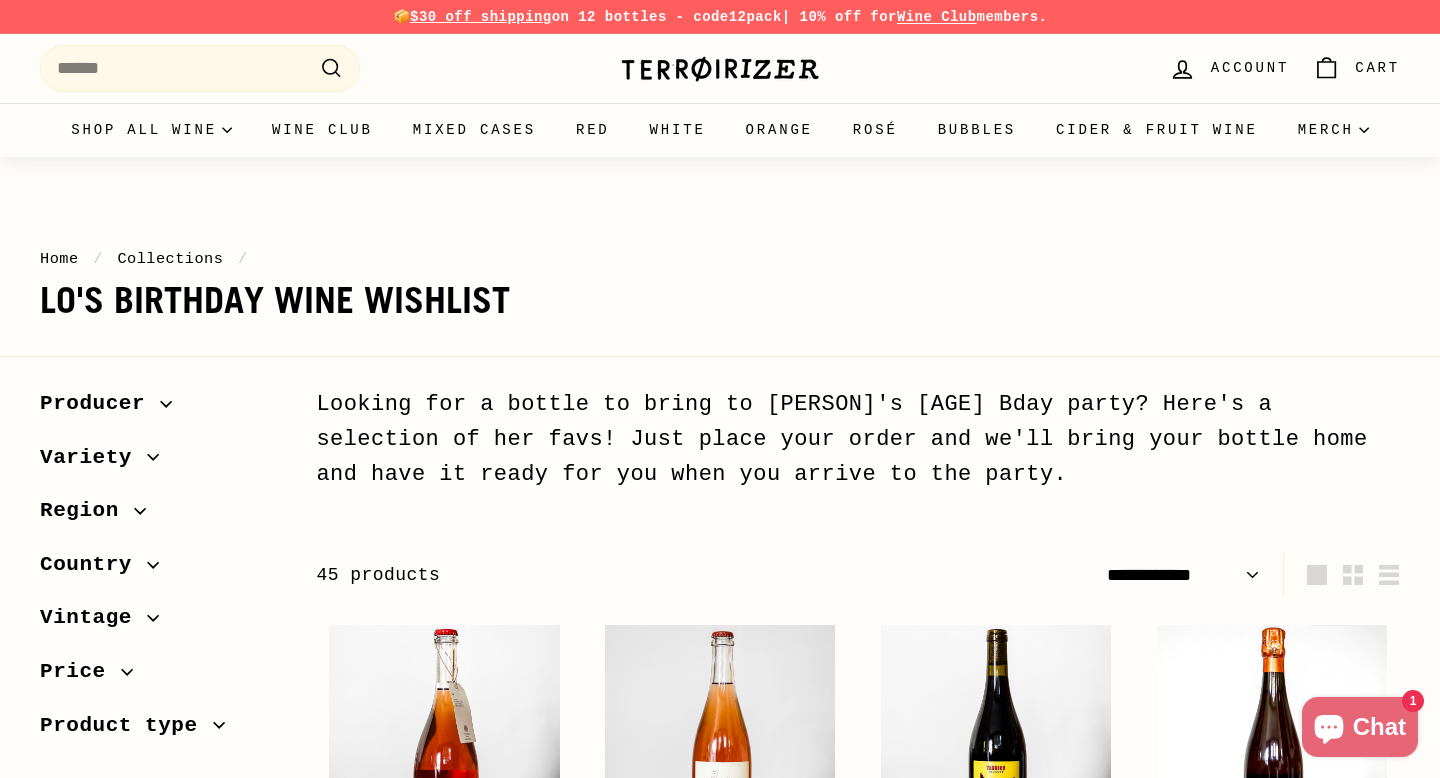 select on "**********" 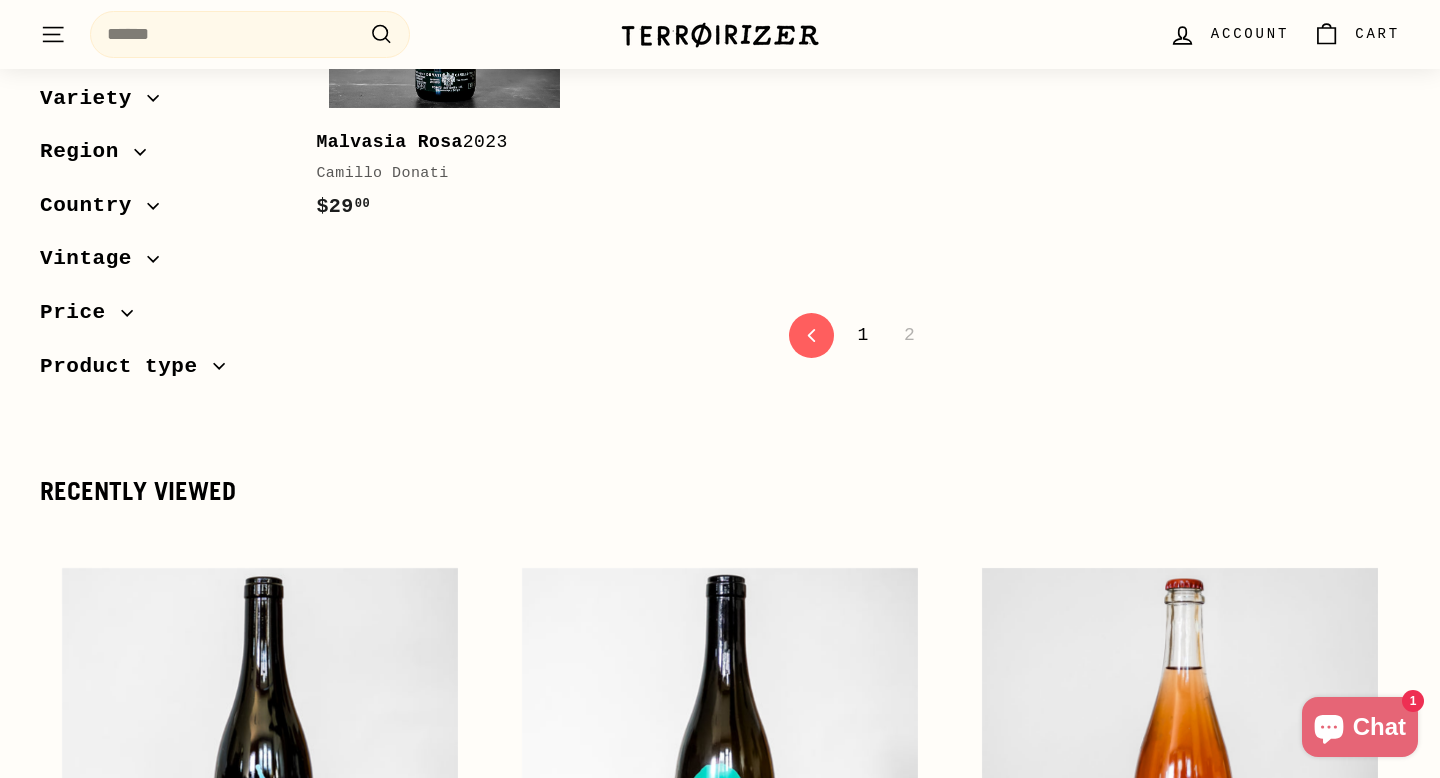 scroll, scrollTop: 1383, scrollLeft: 0, axis: vertical 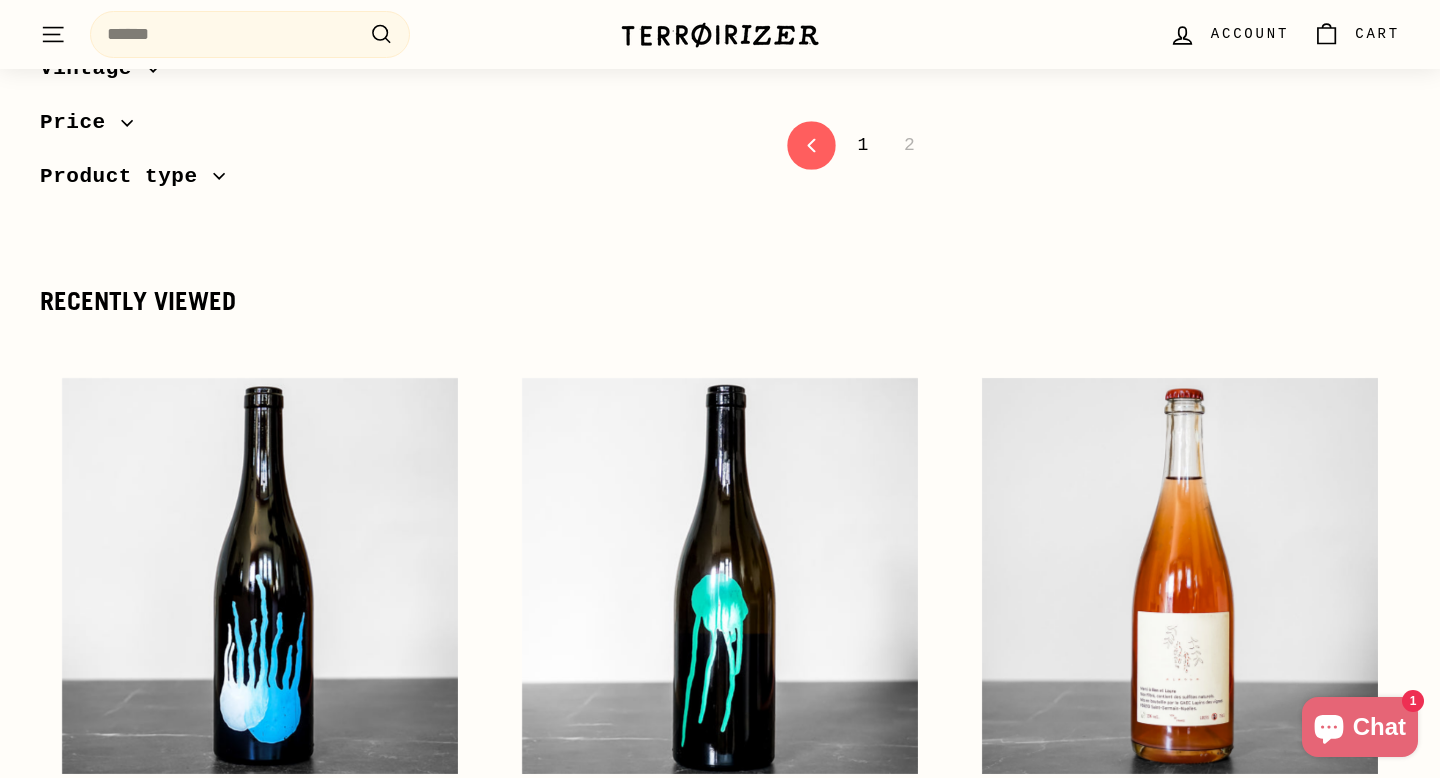 click 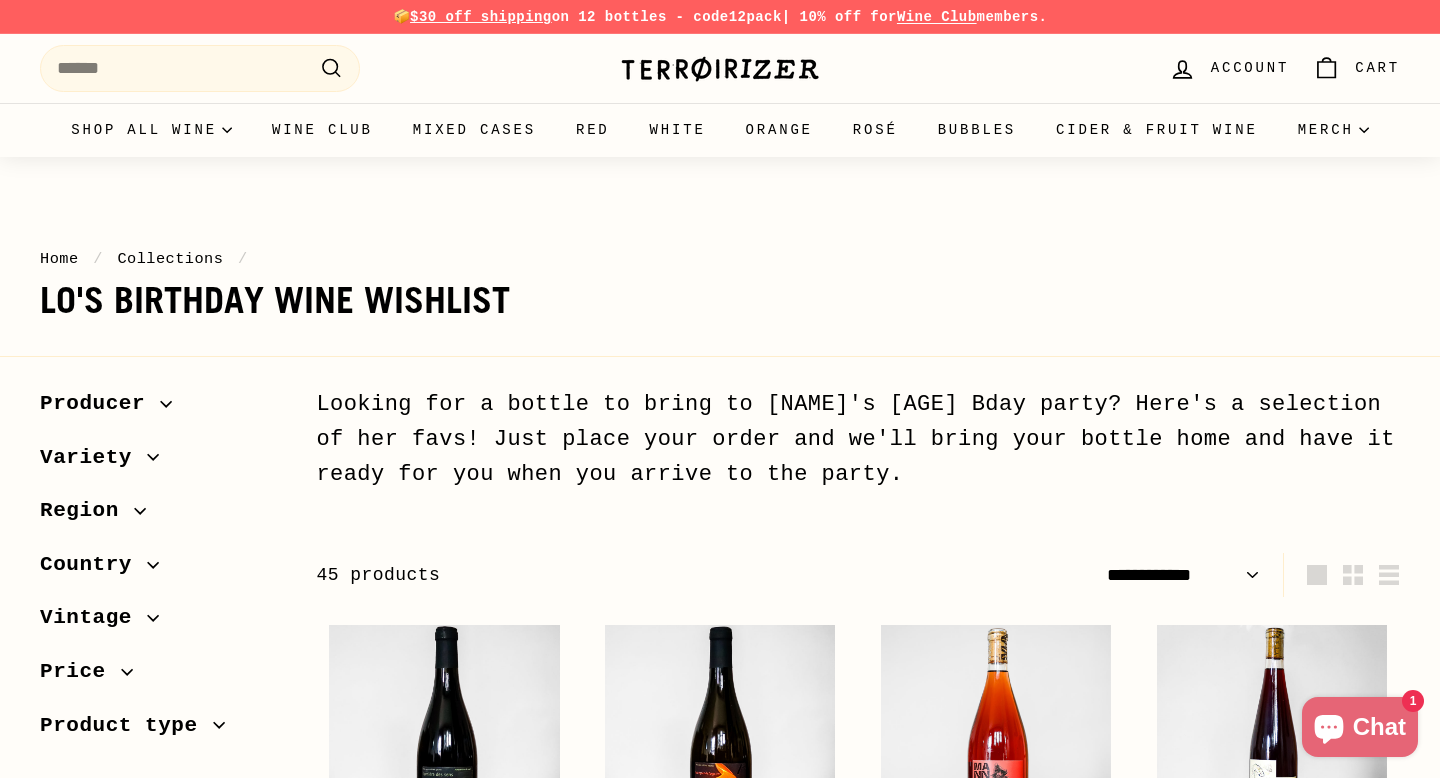select on "**********" 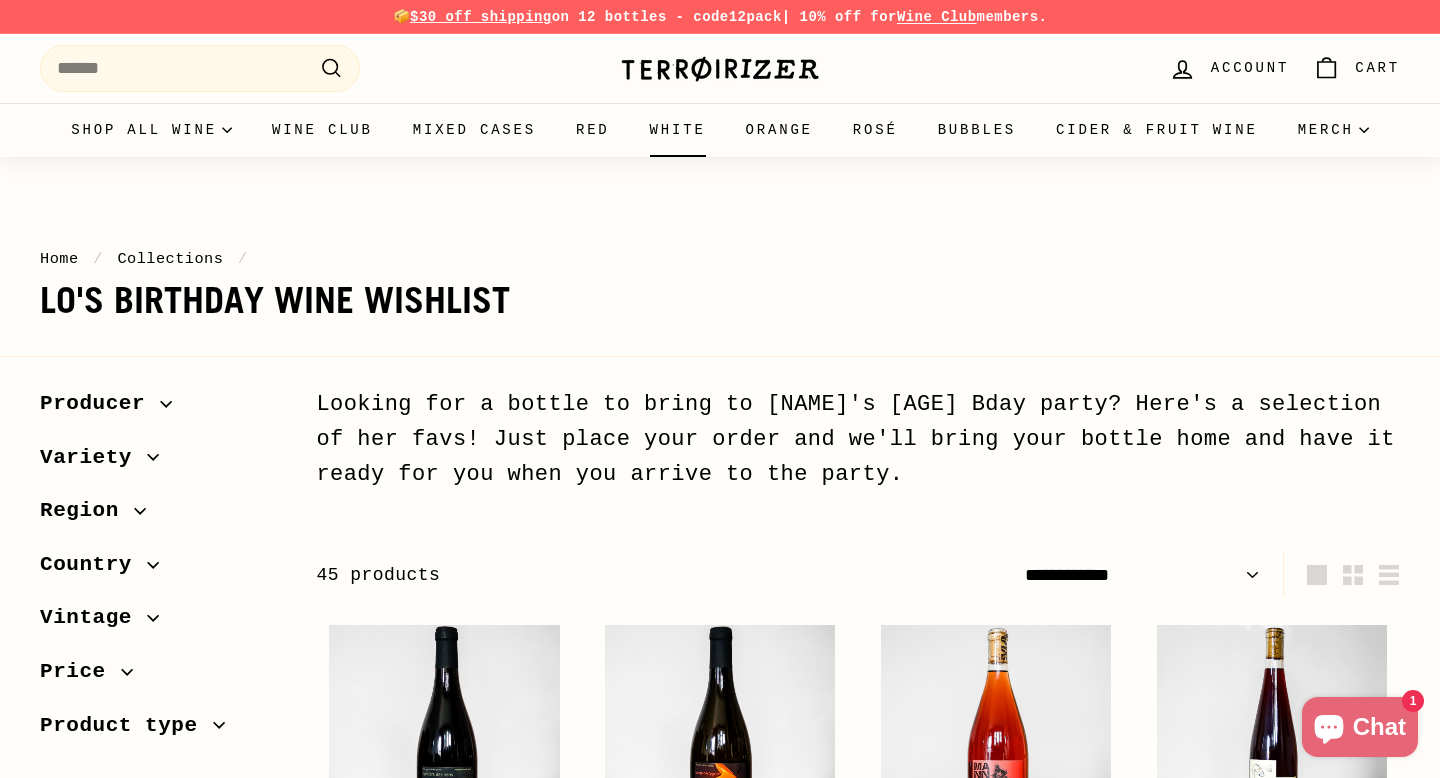 scroll, scrollTop: 0, scrollLeft: 0, axis: both 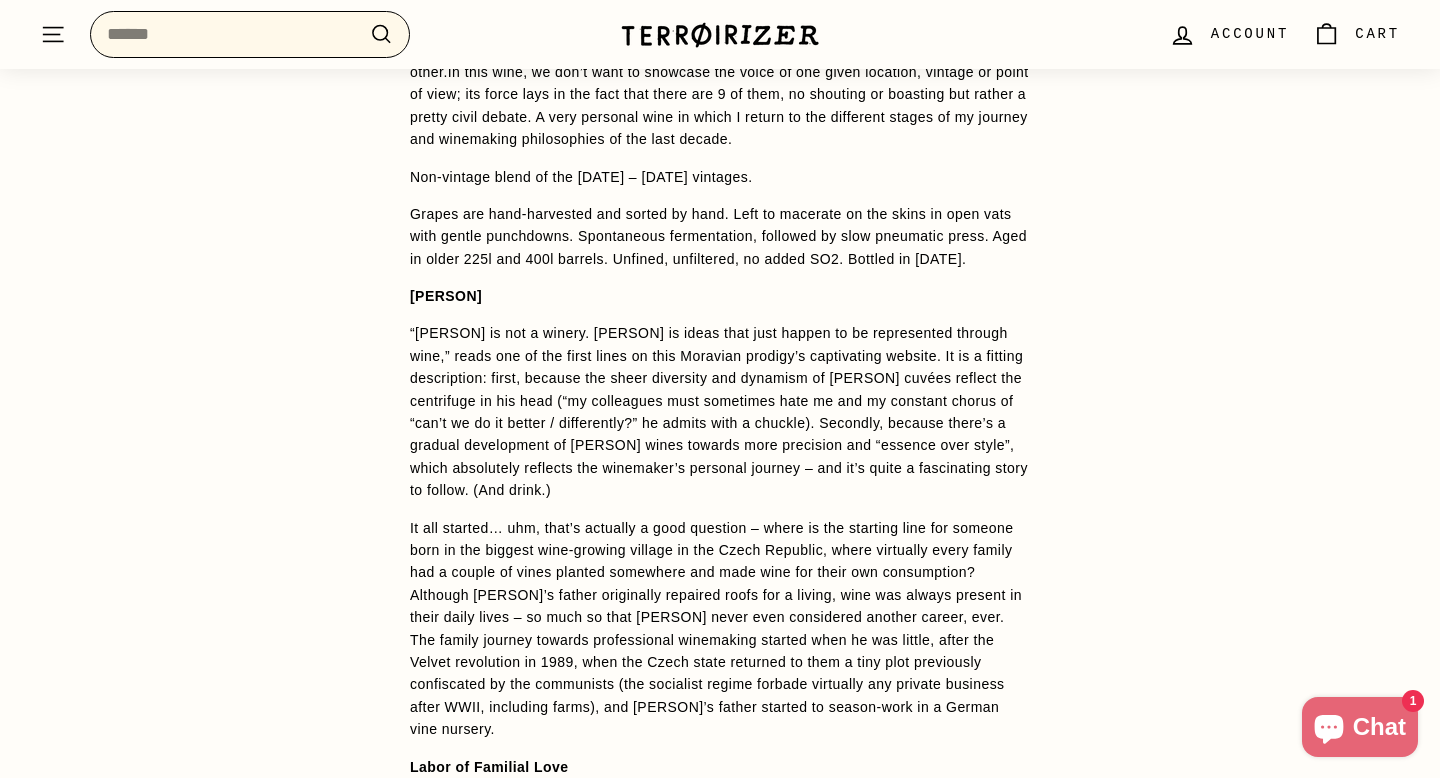 click on "Search" at bounding box center (250, 34) 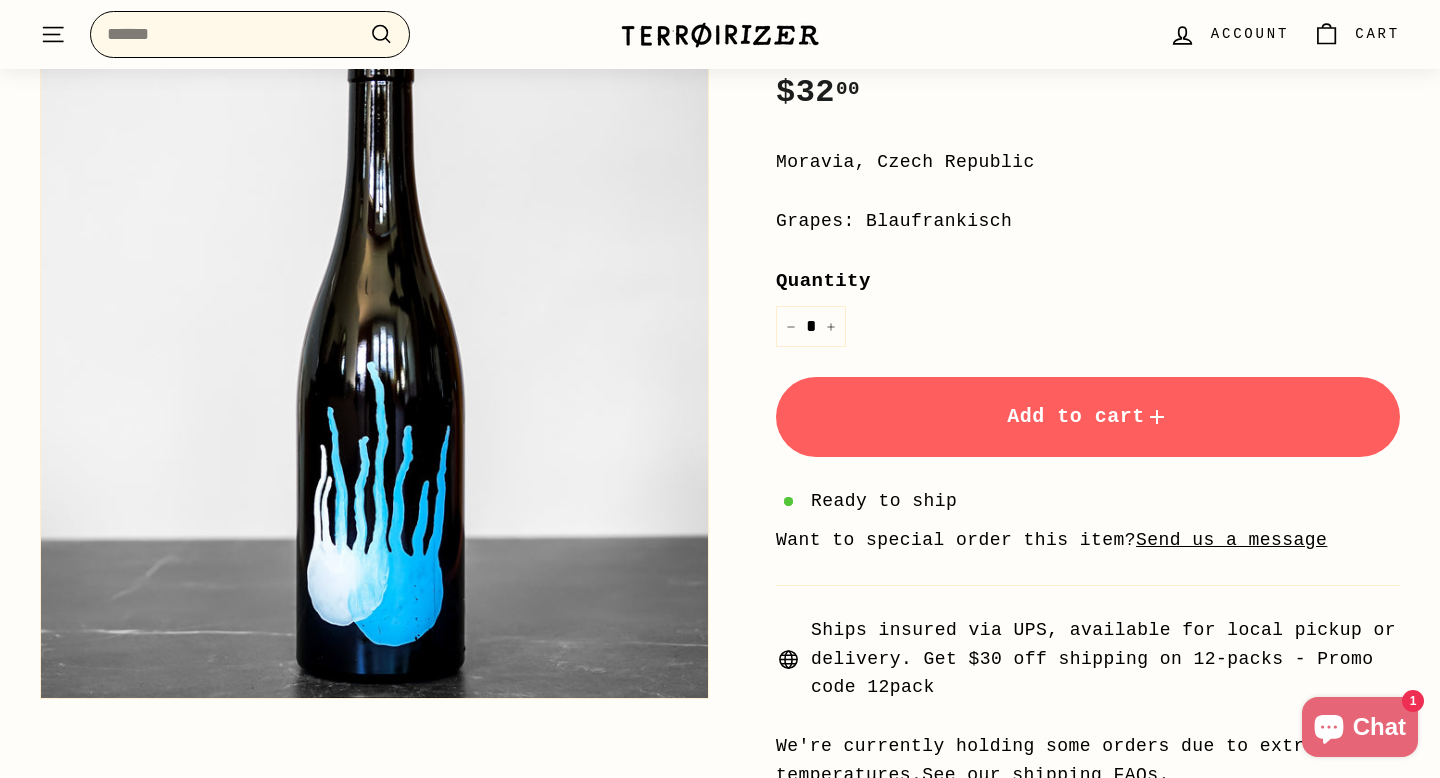 scroll, scrollTop: 424, scrollLeft: 0, axis: vertical 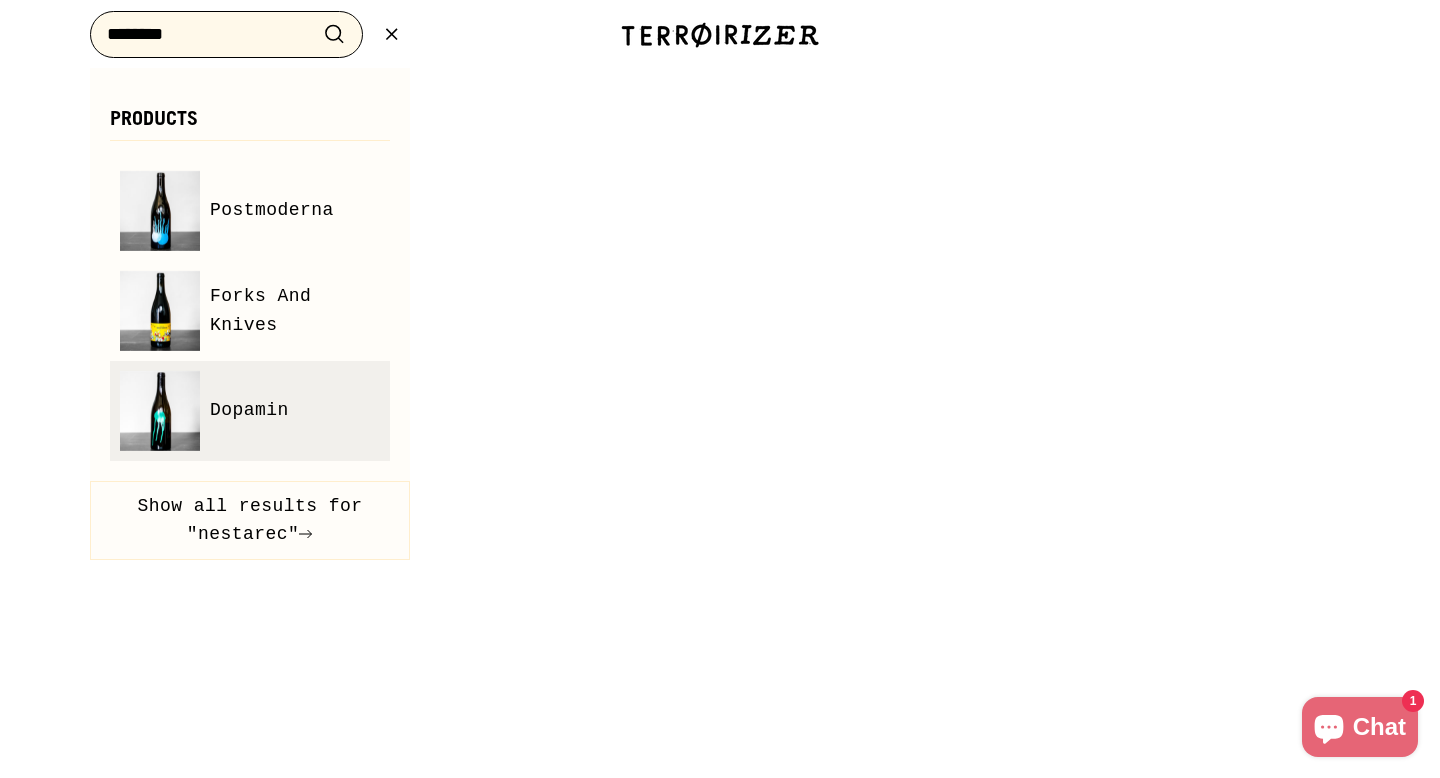 type on "********" 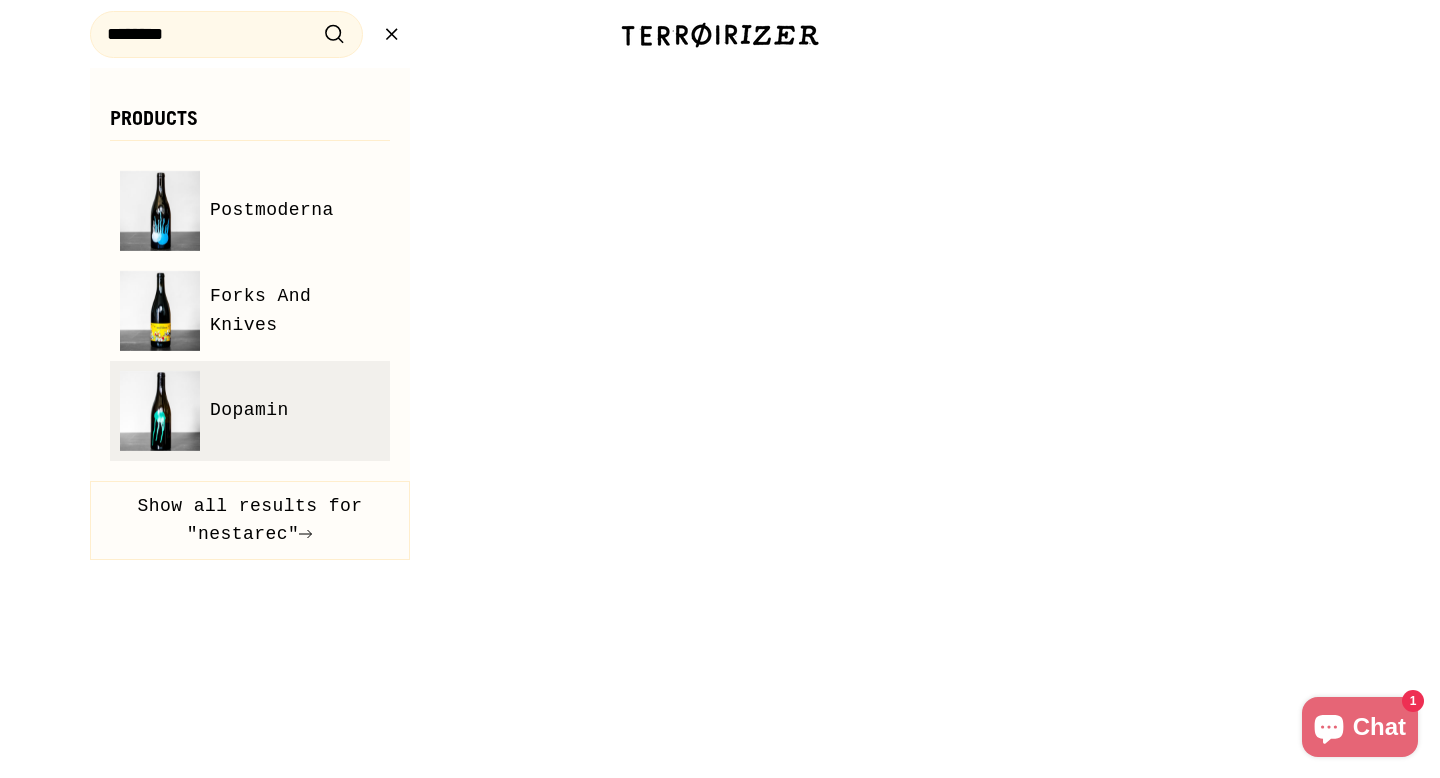 click on "Dopamin" at bounding box center [249, 410] 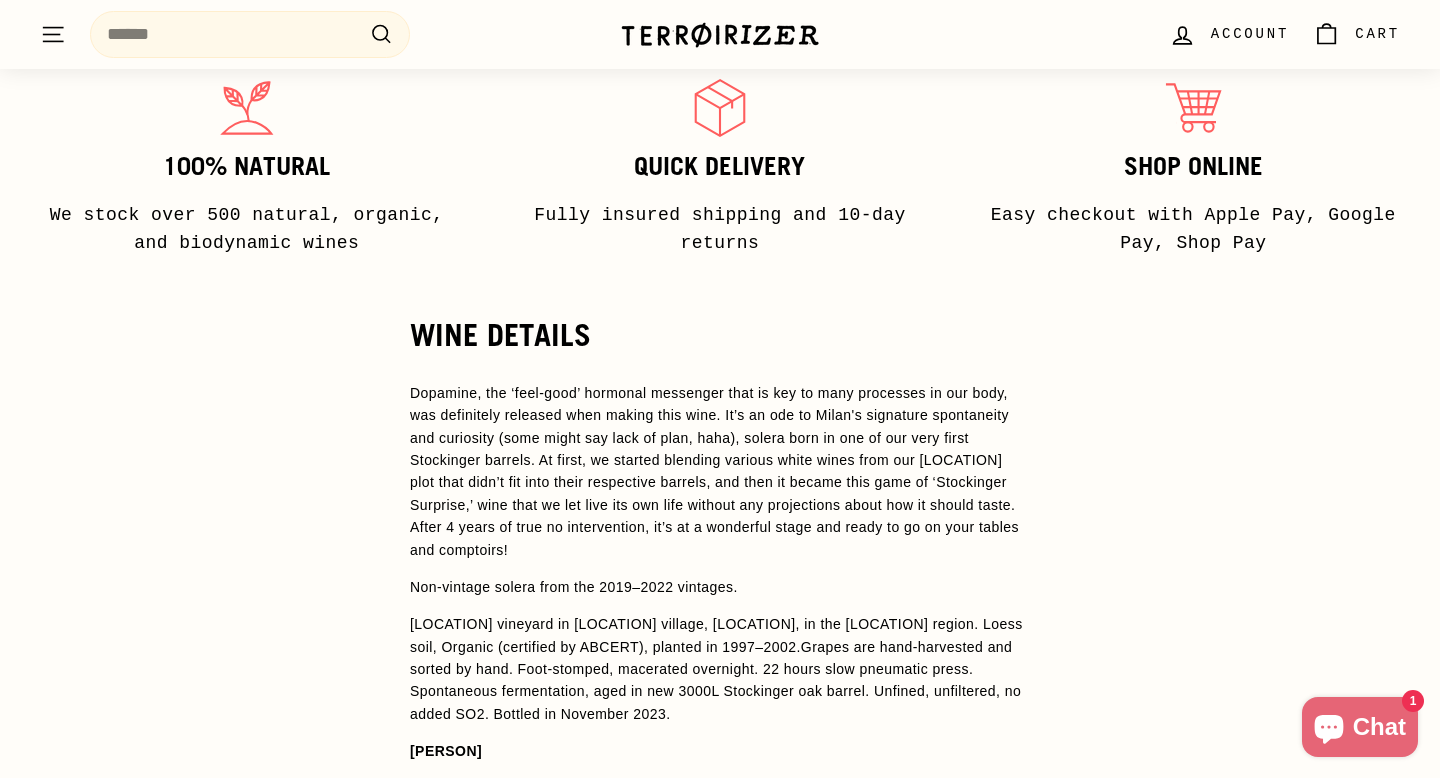 scroll, scrollTop: 1297, scrollLeft: 0, axis: vertical 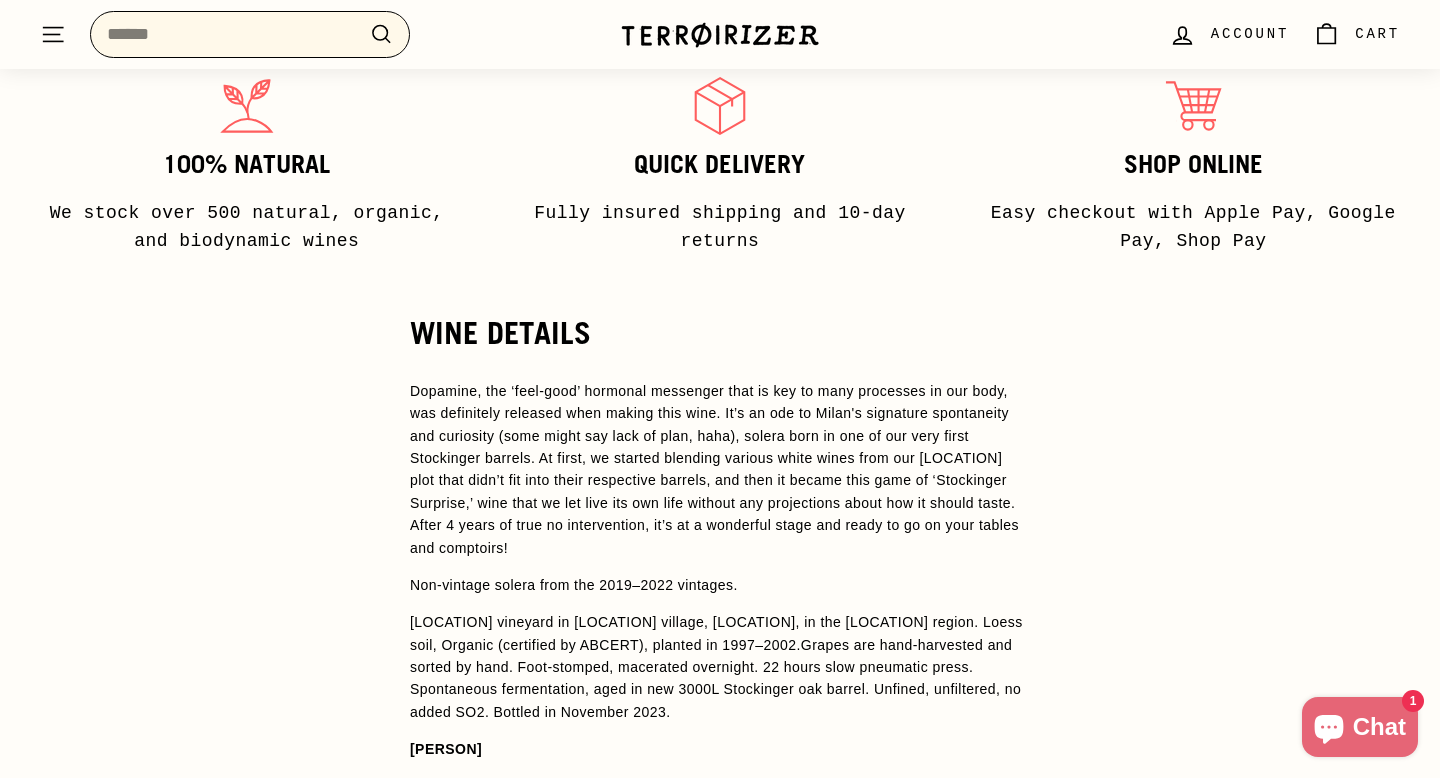 click on "Search" at bounding box center (250, 34) 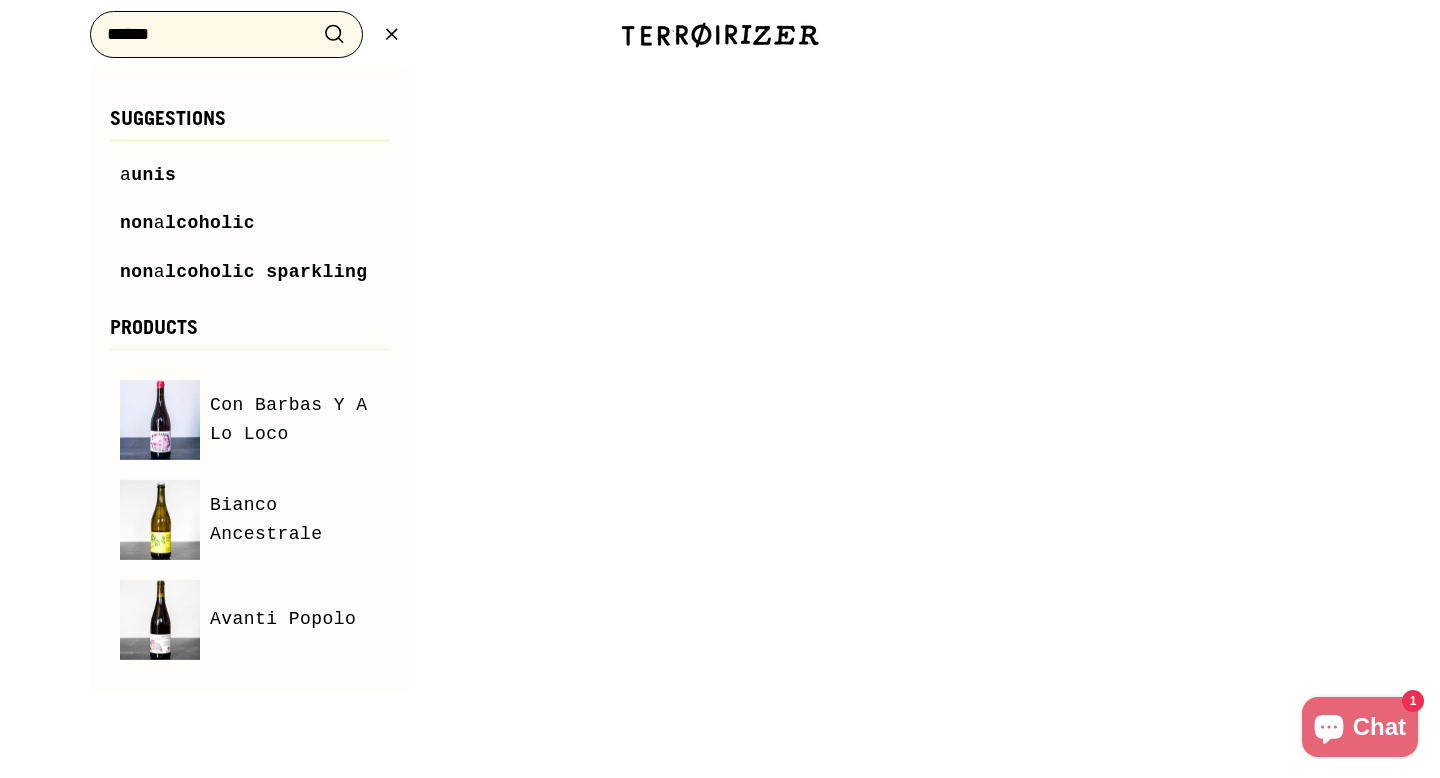 type on "******" 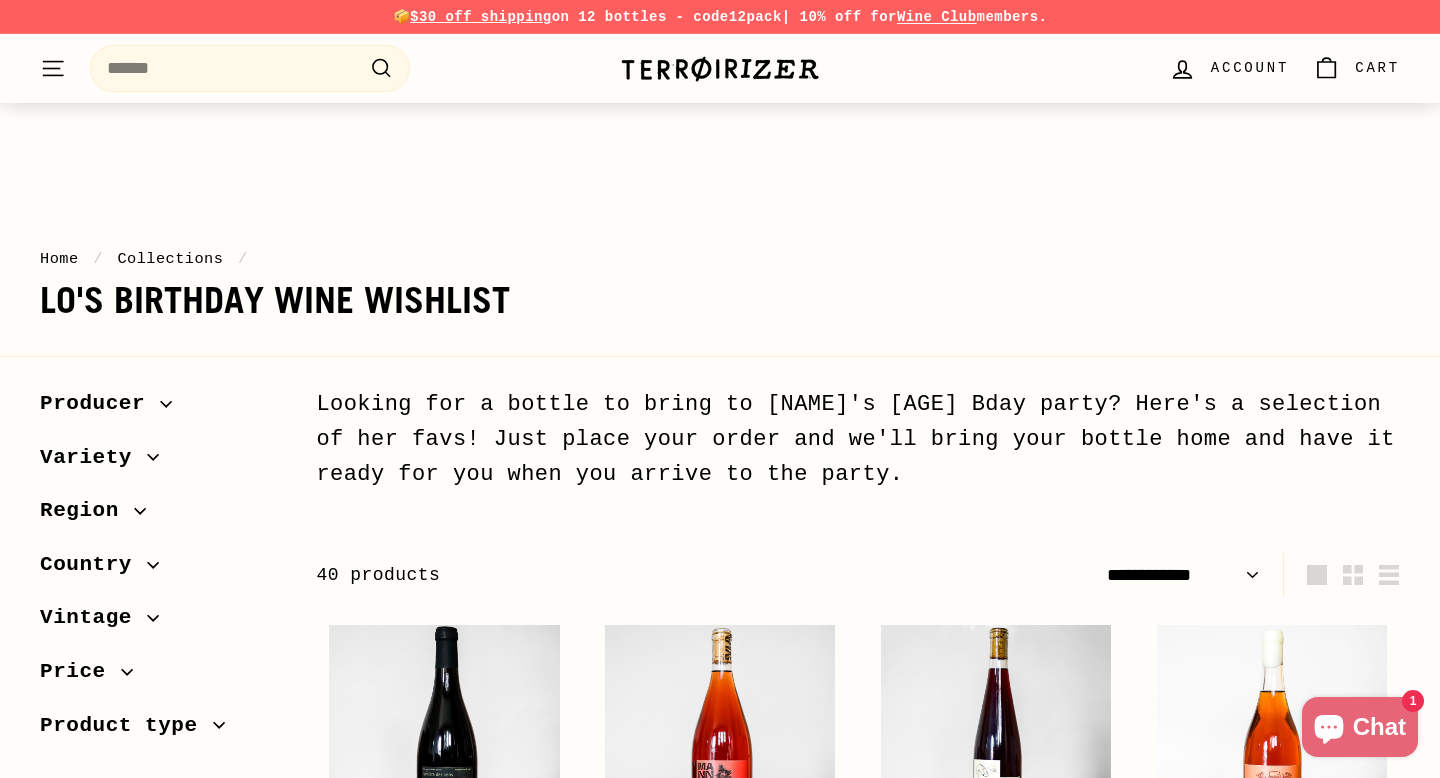 select on "**********" 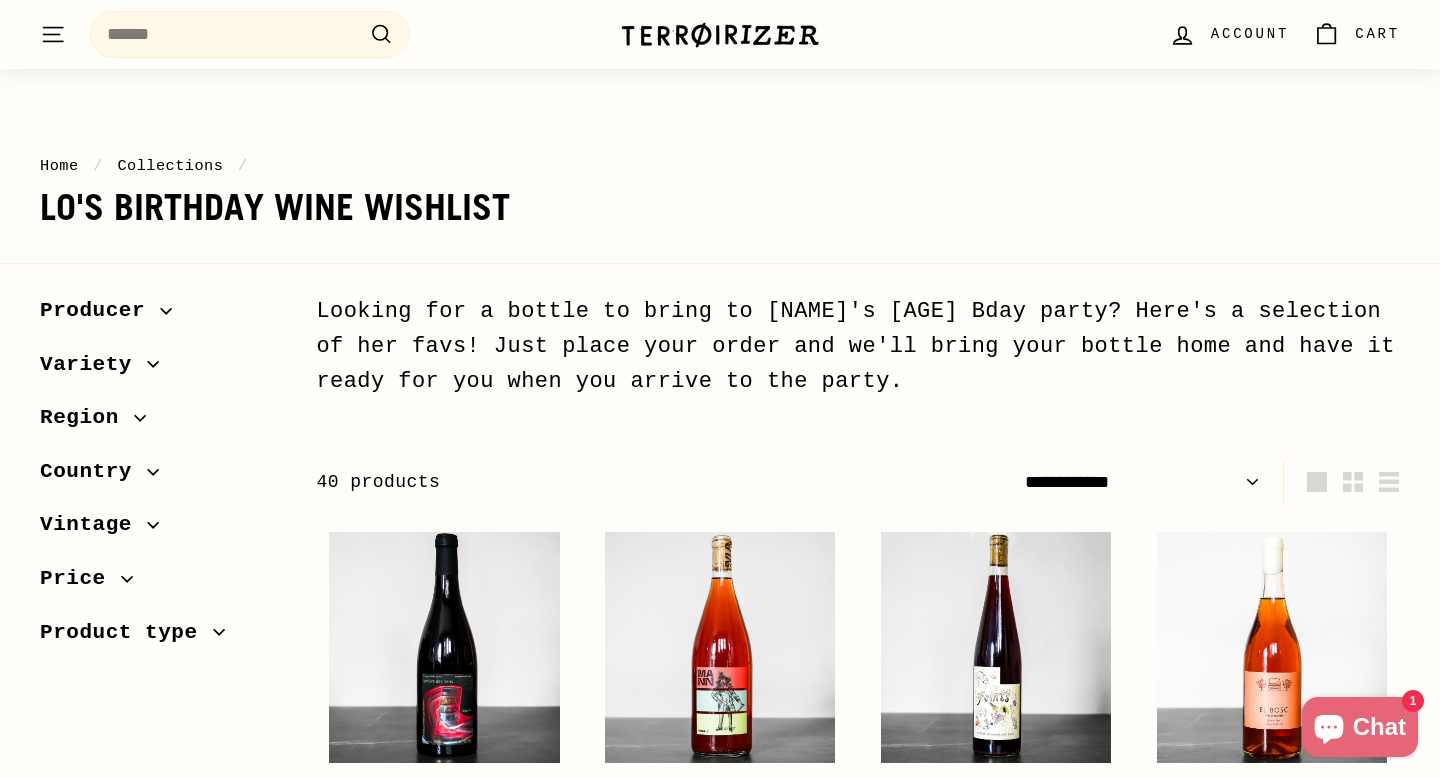 scroll, scrollTop: 0, scrollLeft: 0, axis: both 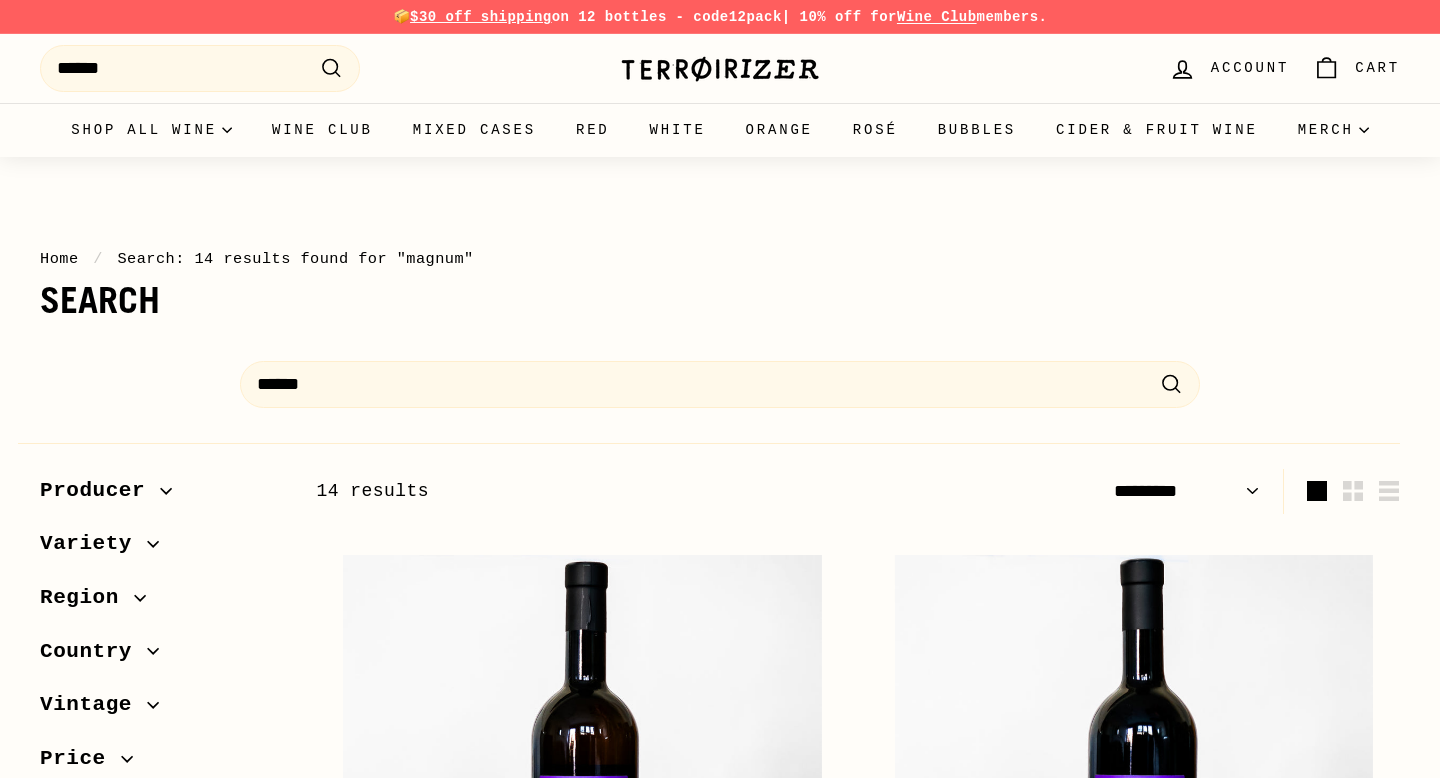 select on "*********" 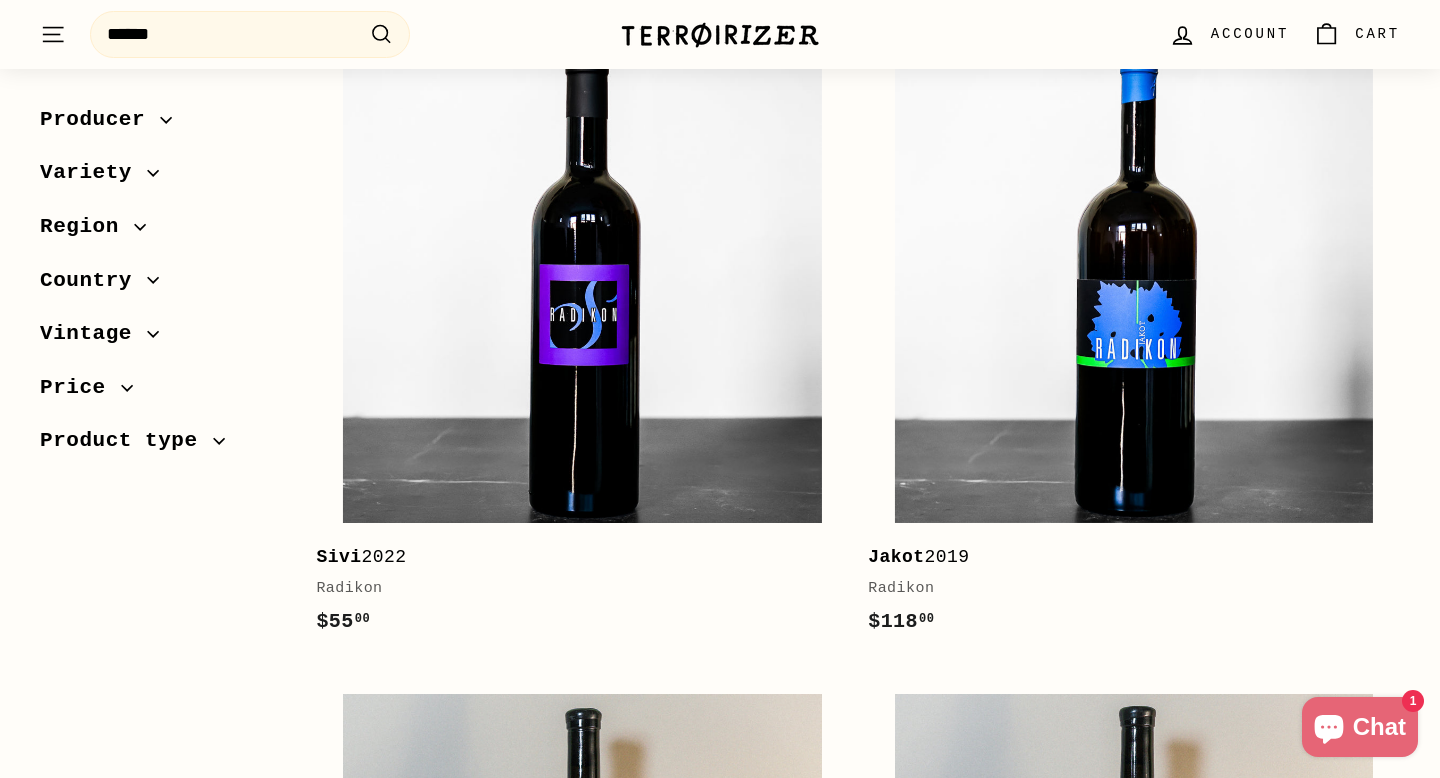 scroll, scrollTop: 1162, scrollLeft: 0, axis: vertical 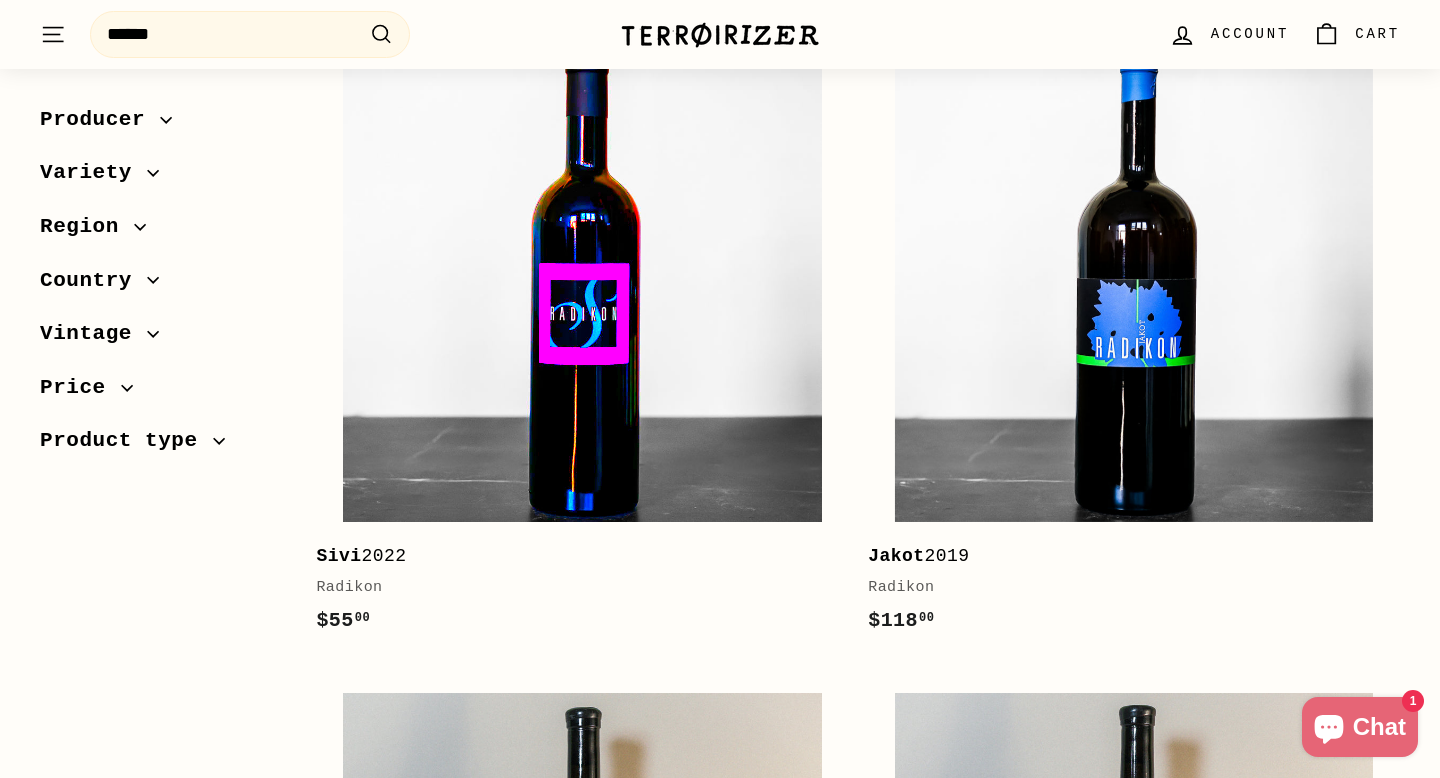 click at bounding box center [582, 282] 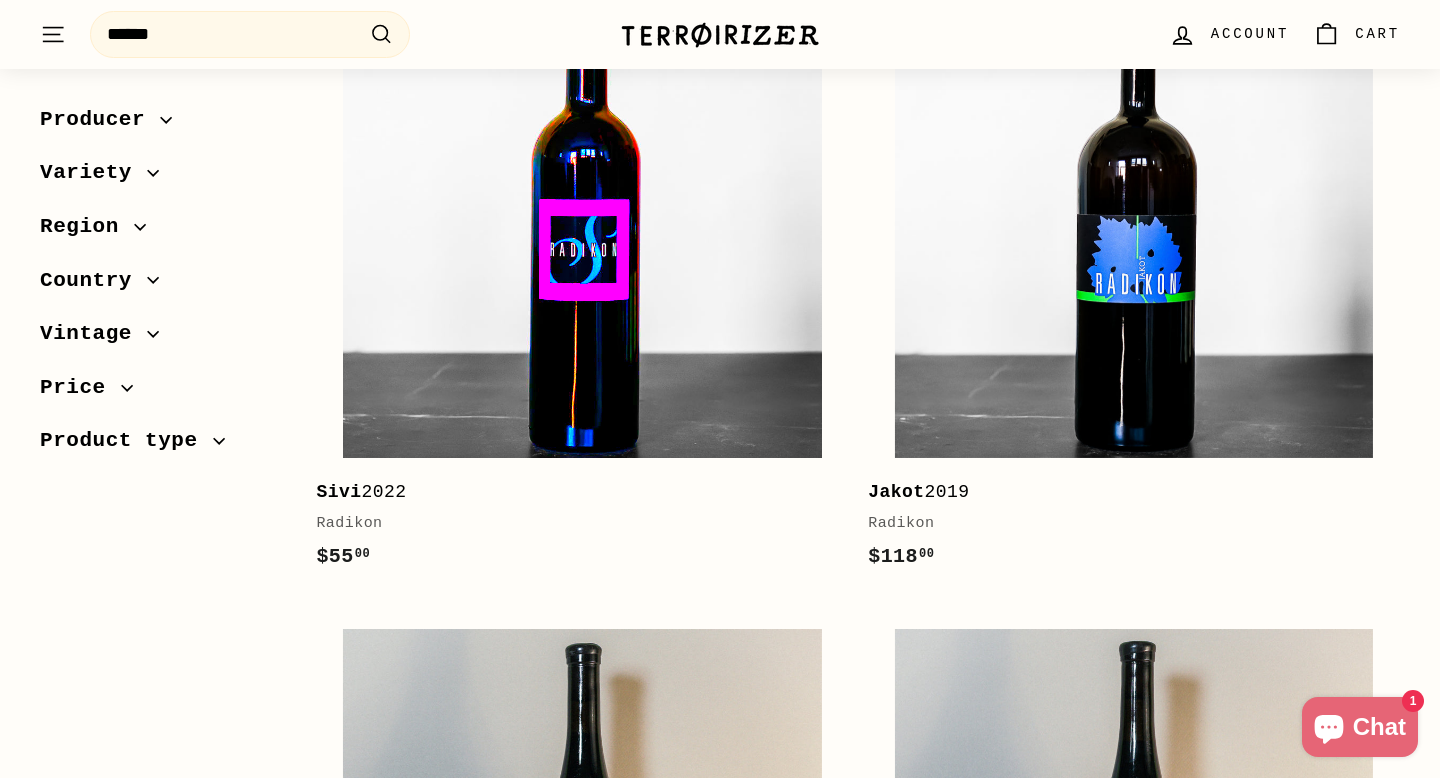 scroll, scrollTop: 1211, scrollLeft: 0, axis: vertical 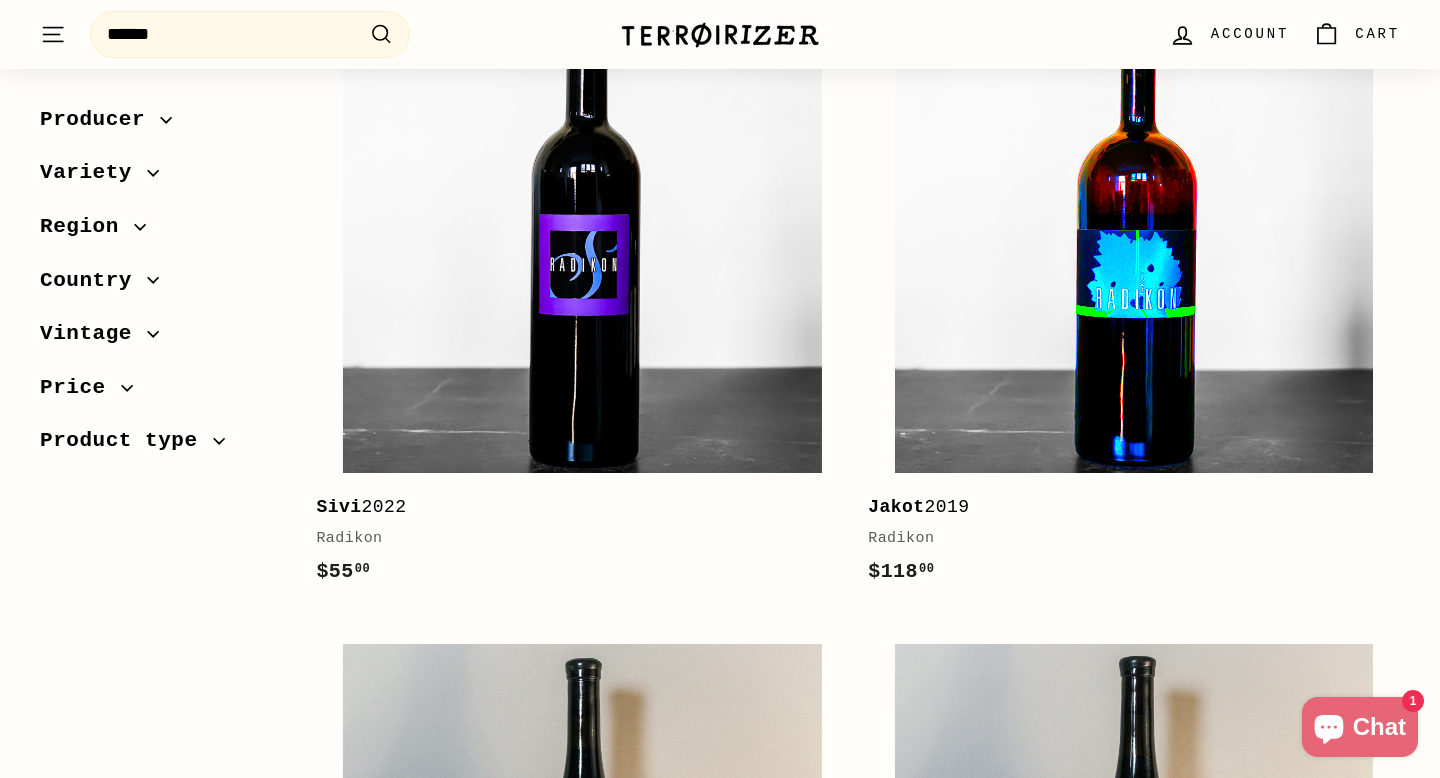 click at bounding box center [1134, 233] 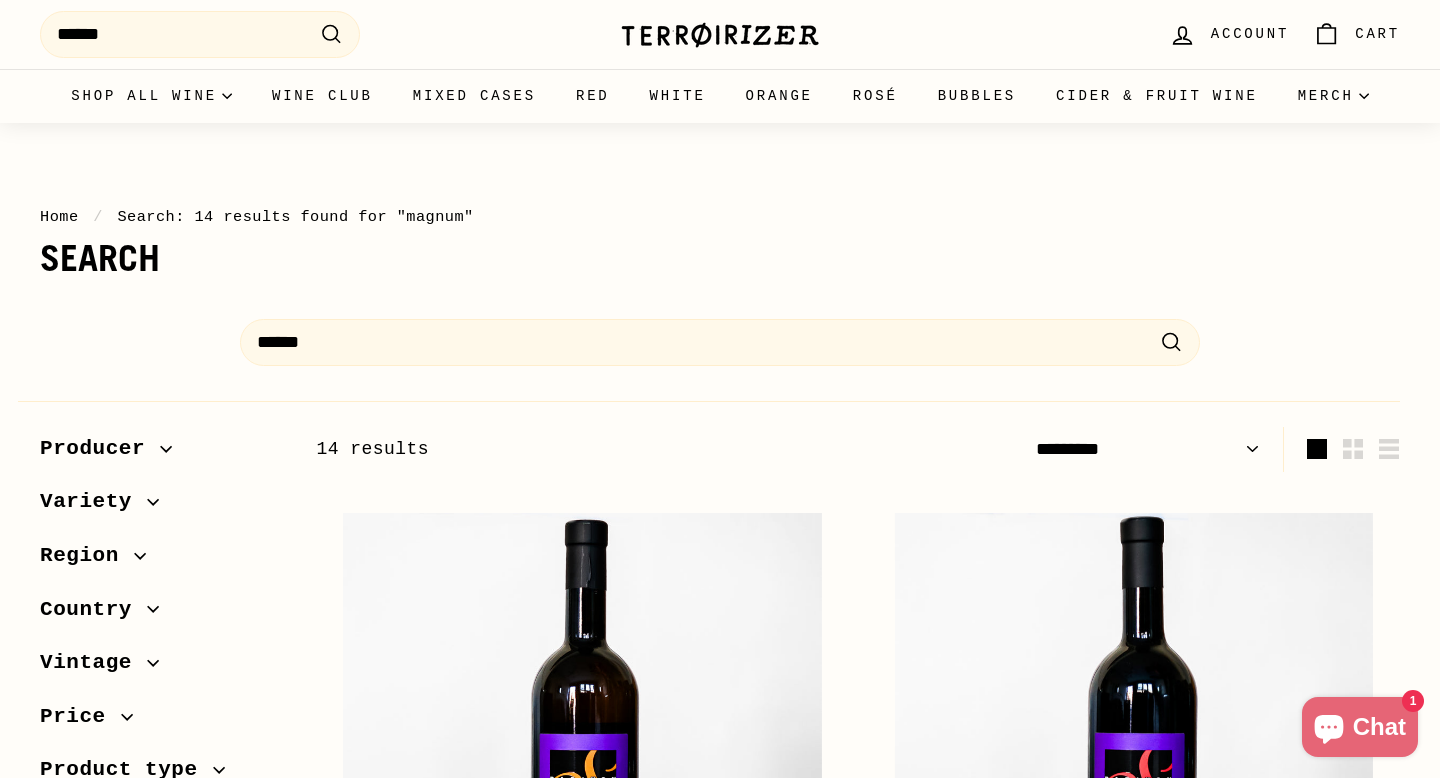 scroll, scrollTop: 0, scrollLeft: 0, axis: both 